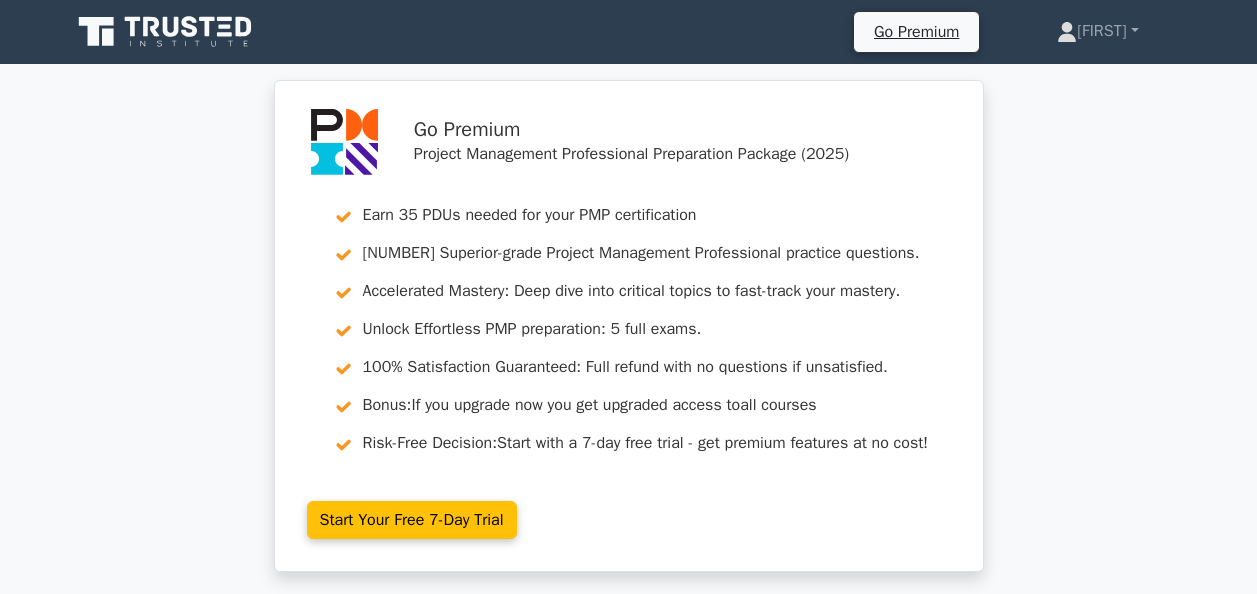 scroll, scrollTop: 1000, scrollLeft: 0, axis: vertical 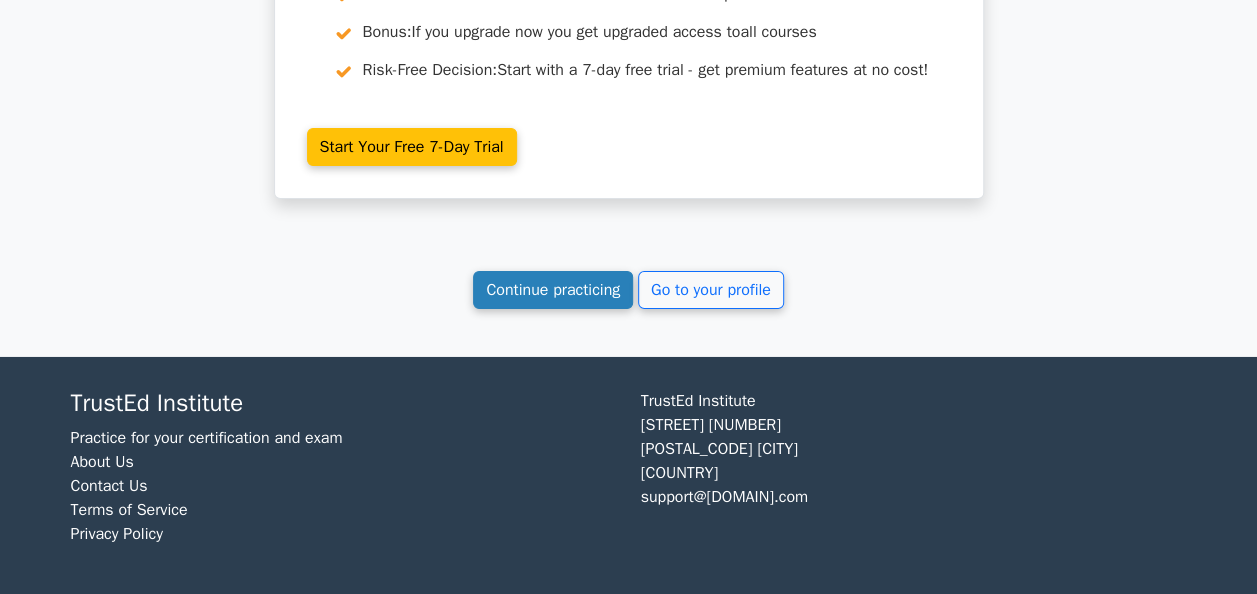 click on "Continue practicing" at bounding box center [553, 290] 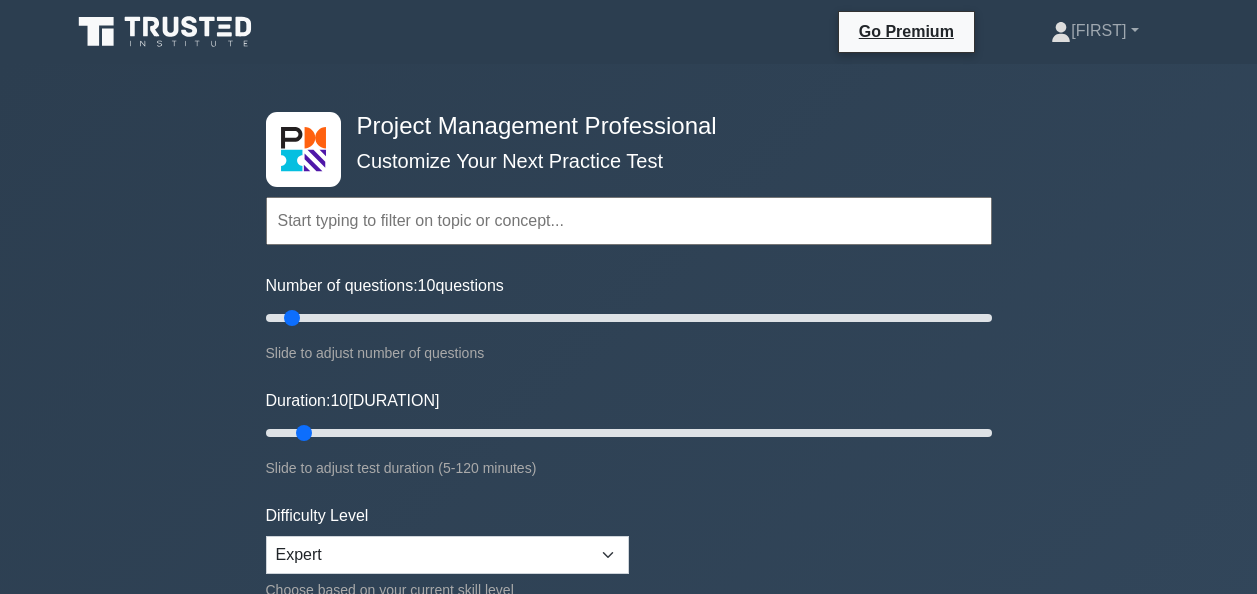 scroll, scrollTop: 0, scrollLeft: 0, axis: both 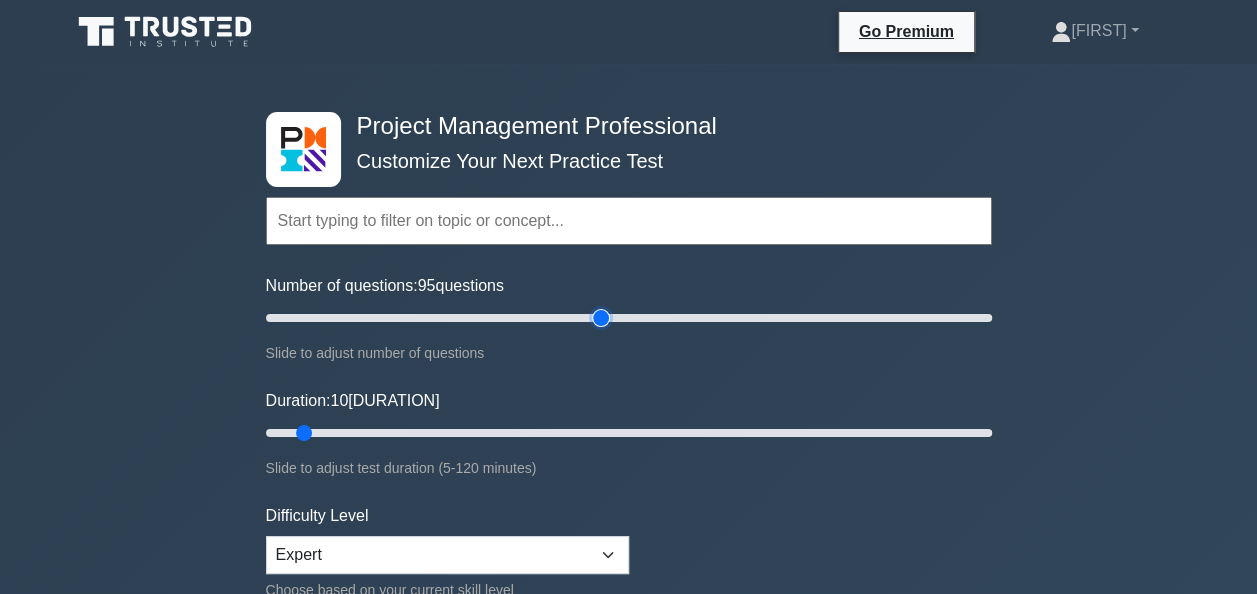 click on "Number of questions:  95  questions" at bounding box center (629, 318) 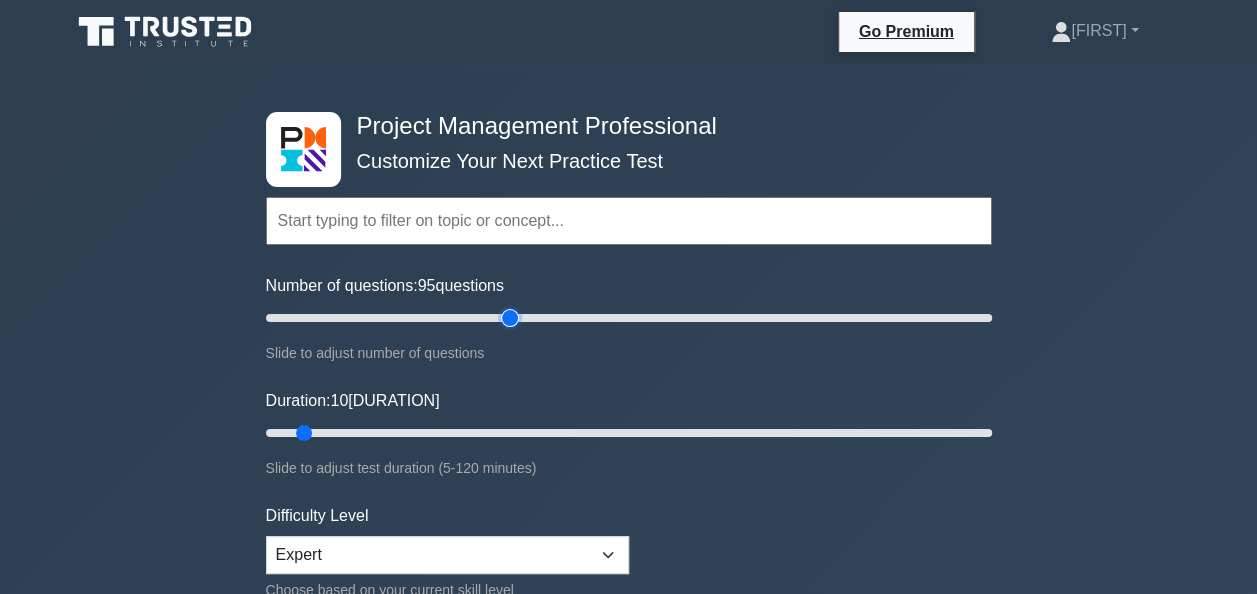 click on "Number of questions:  95  questions" at bounding box center (629, 318) 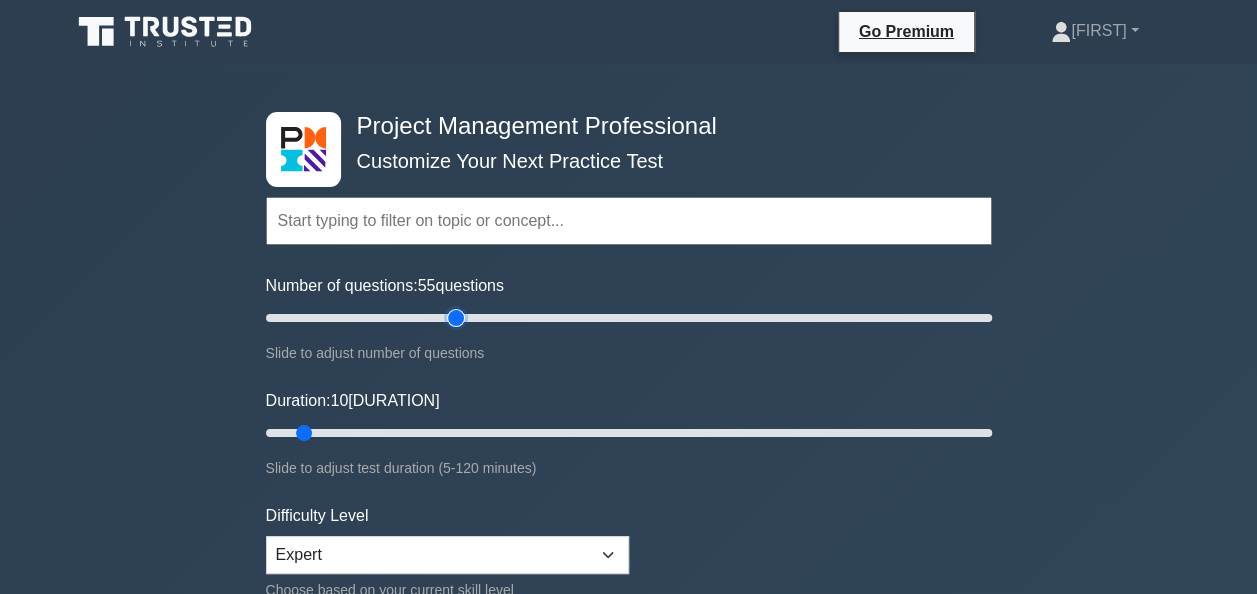click on "Number of questions:  55  questions" at bounding box center (629, 318) 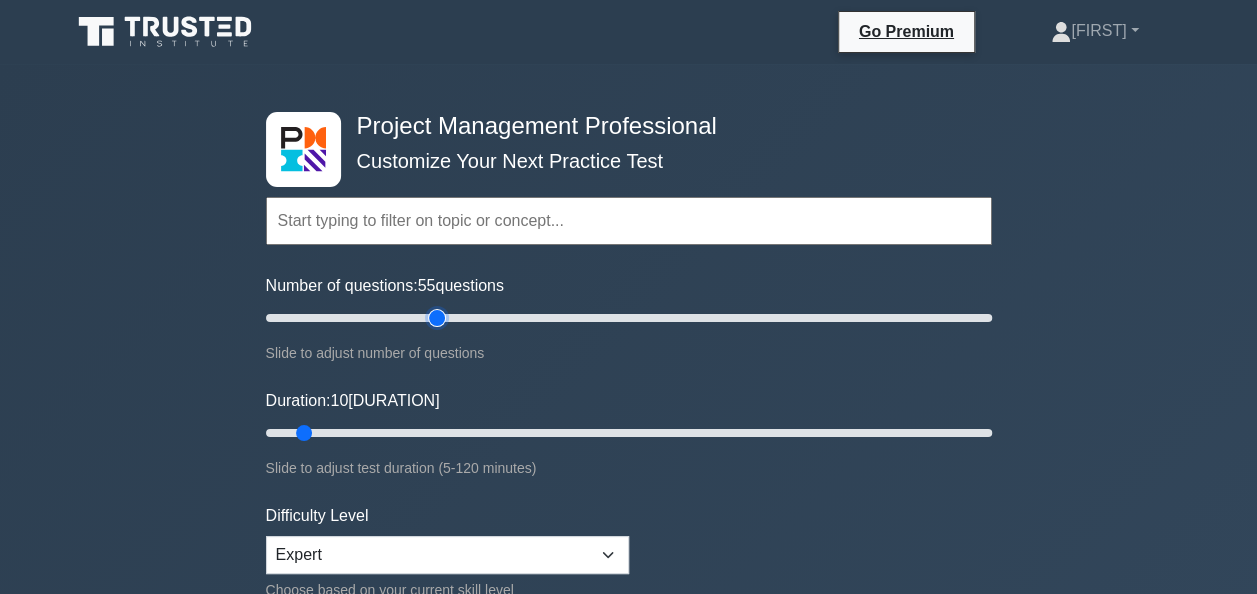 type on "50" 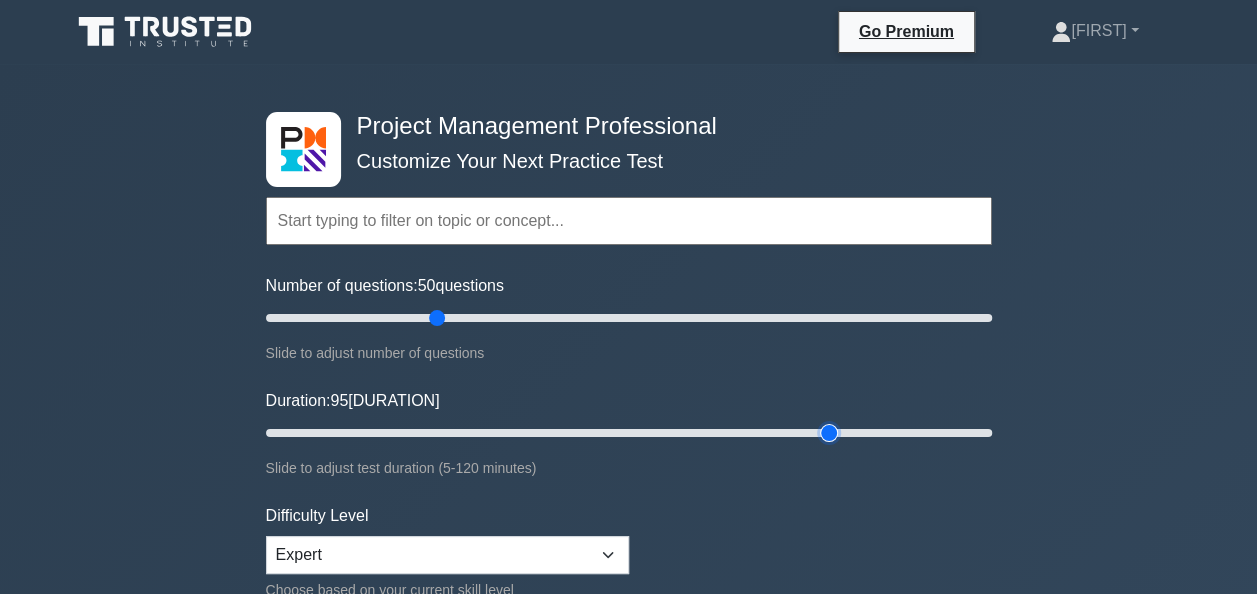 click on "Duration:  95  minutes" at bounding box center [629, 433] 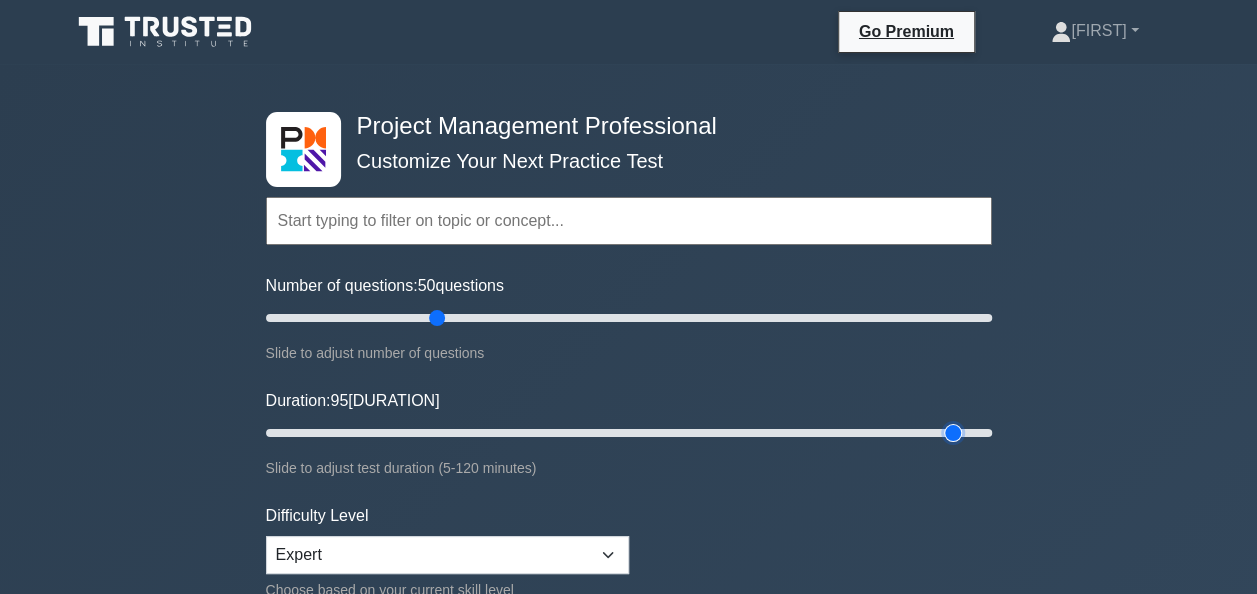 type on "115" 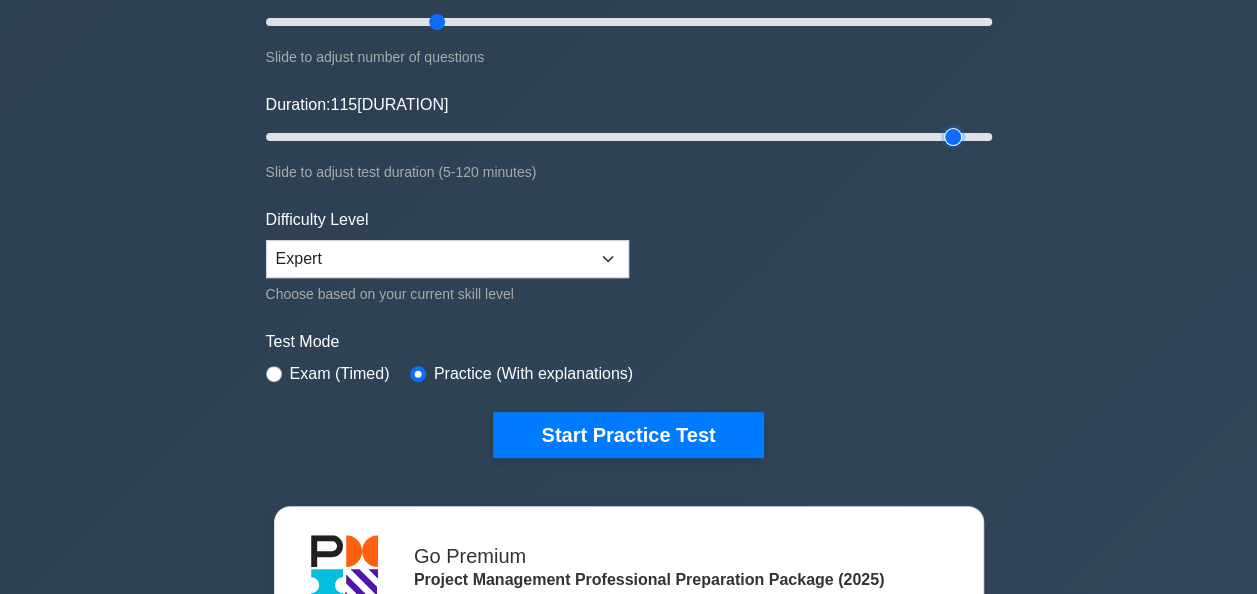 scroll, scrollTop: 300, scrollLeft: 0, axis: vertical 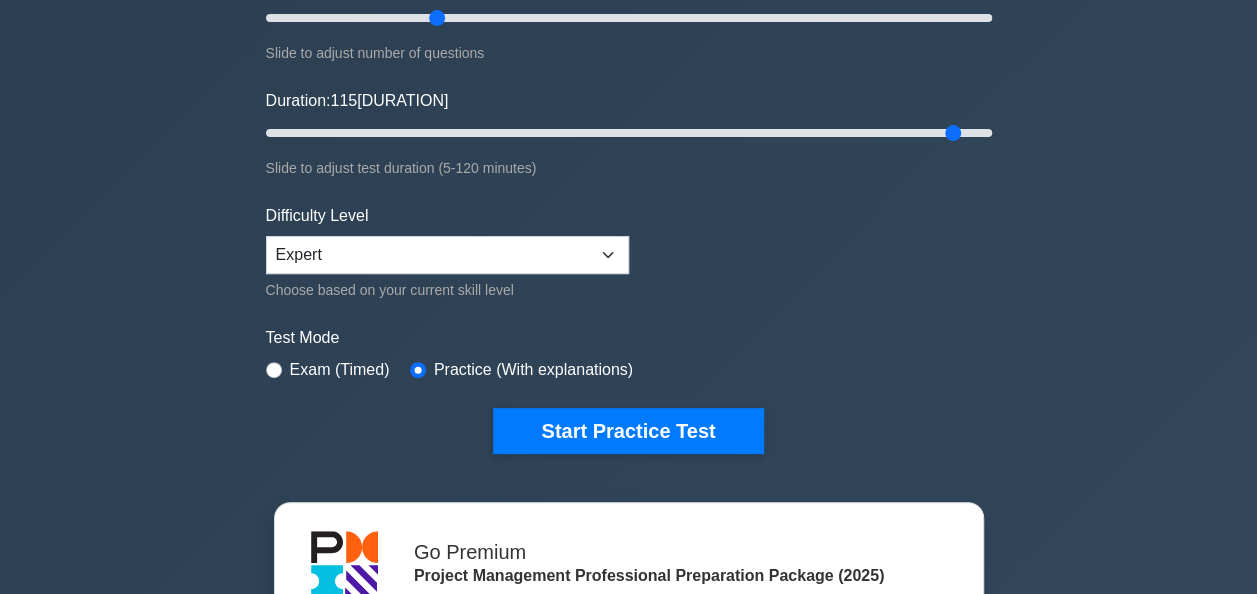 click on "Start Practice Test" at bounding box center (628, 431) 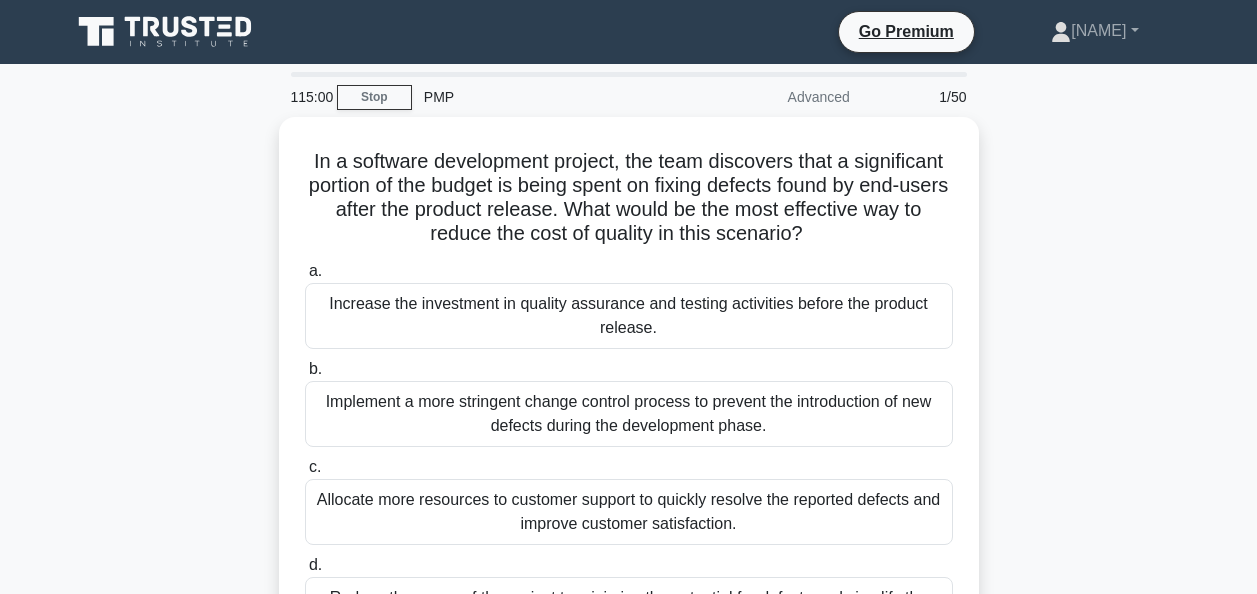 scroll, scrollTop: 0, scrollLeft: 0, axis: both 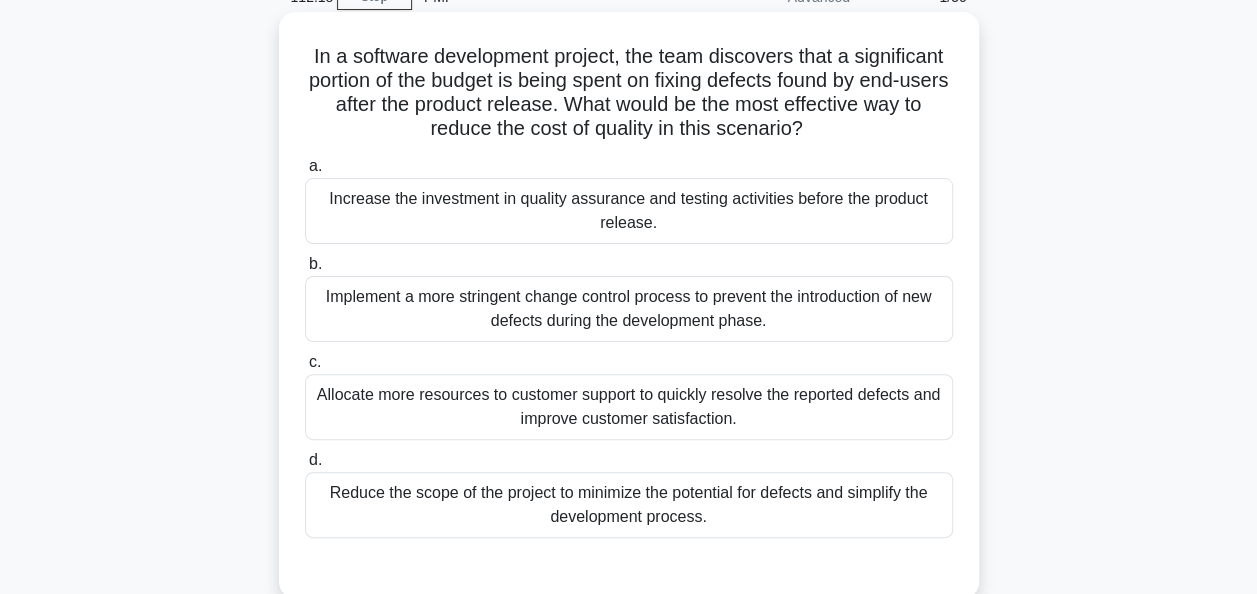 click on "Allocate more resources to customer support to quickly resolve the reported defects and improve customer satisfaction." at bounding box center [629, 407] 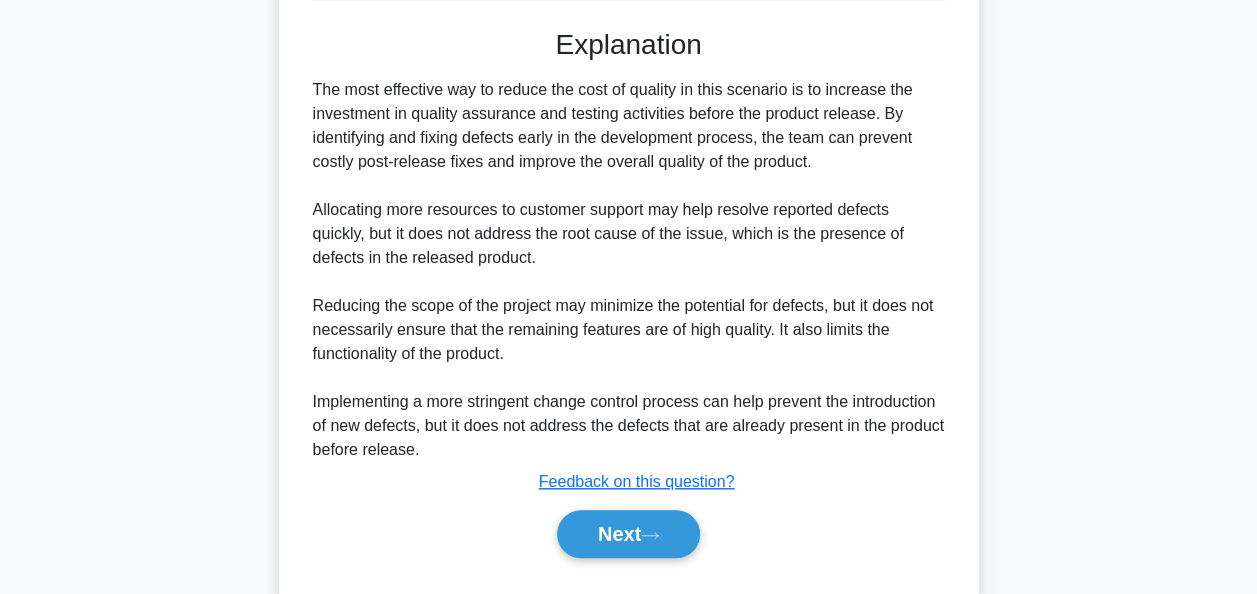 scroll, scrollTop: 687, scrollLeft: 0, axis: vertical 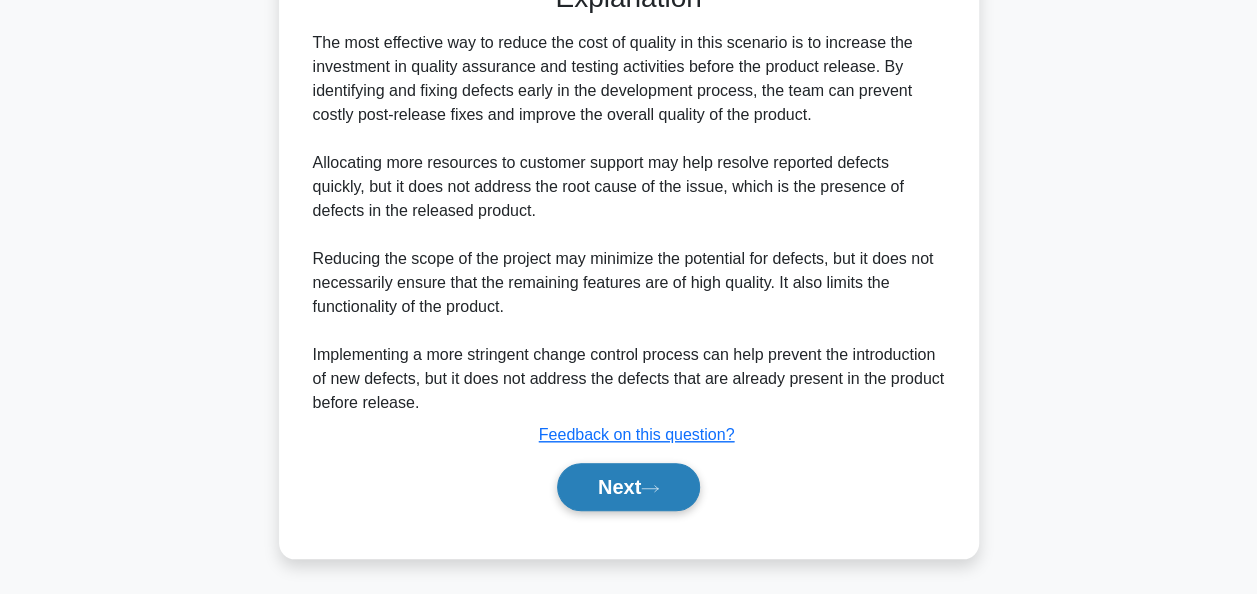 click on "Next" at bounding box center [628, 487] 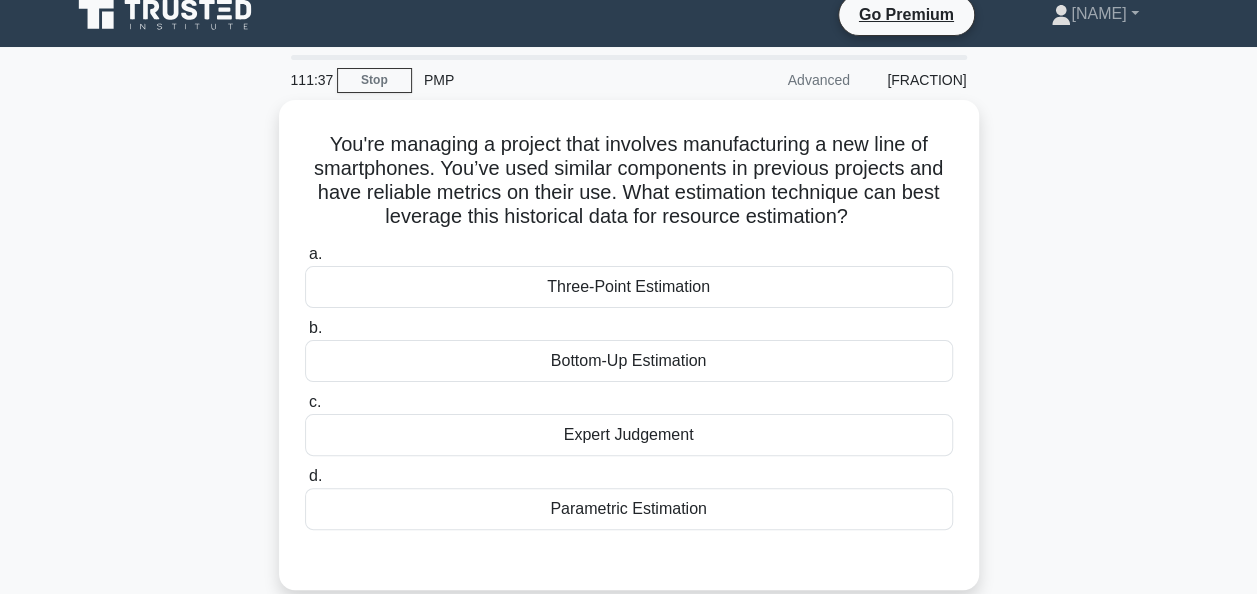 scroll, scrollTop: 0, scrollLeft: 0, axis: both 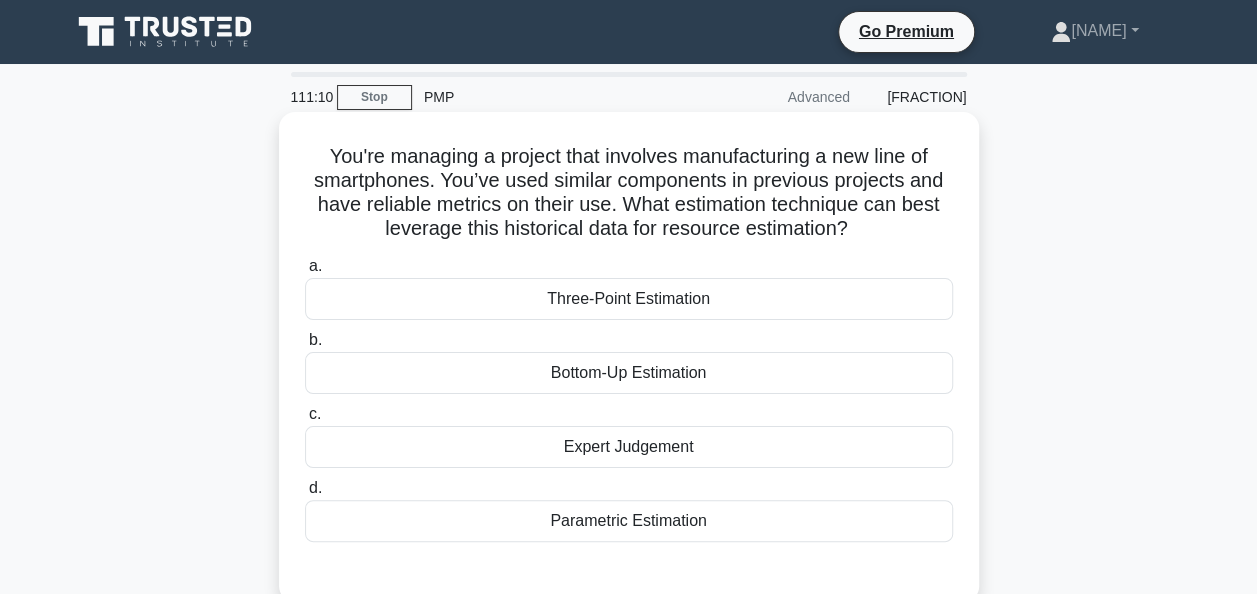click on "Parametric Estimation" at bounding box center (629, 521) 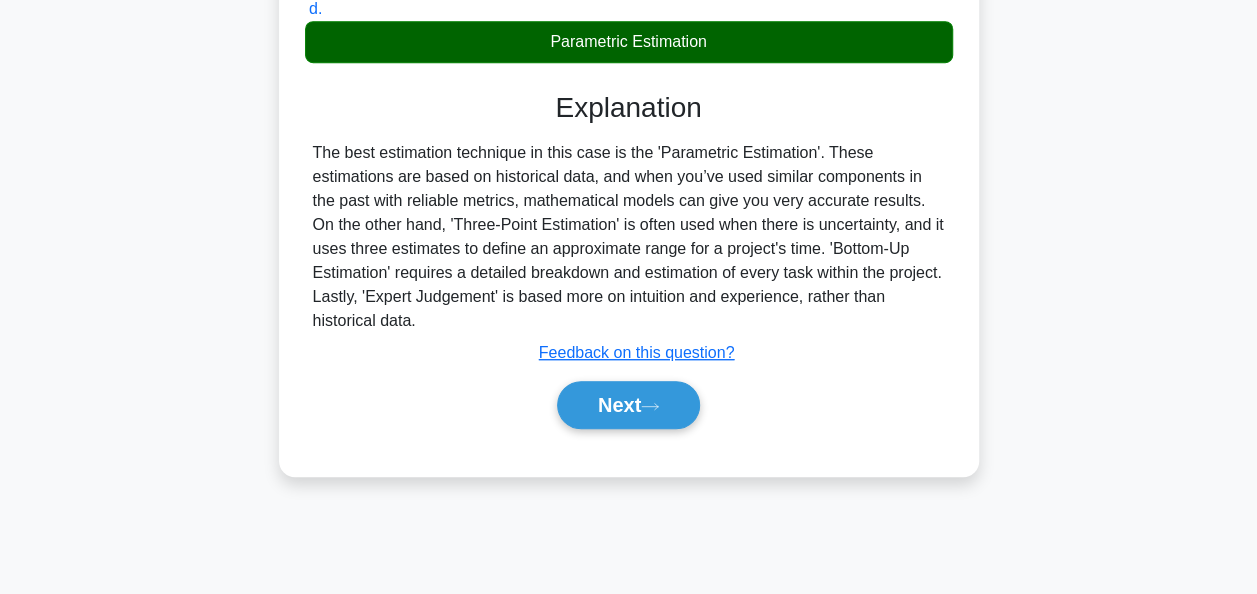 scroll, scrollTop: 486, scrollLeft: 0, axis: vertical 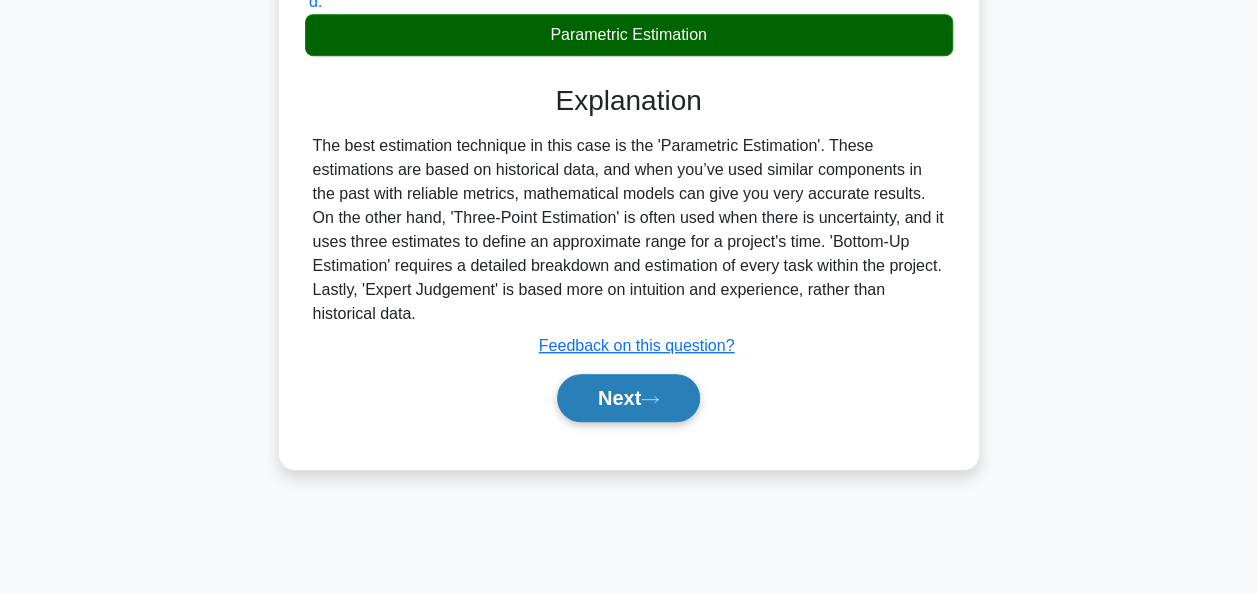 click on "Next" at bounding box center (628, 398) 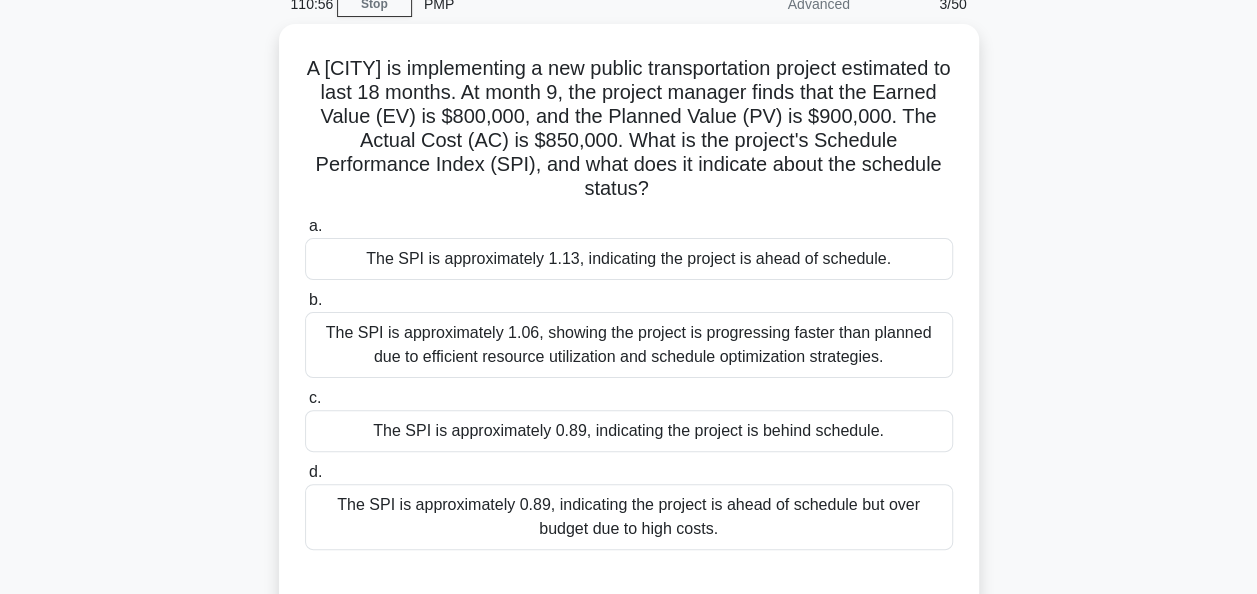 scroll, scrollTop: 86, scrollLeft: 0, axis: vertical 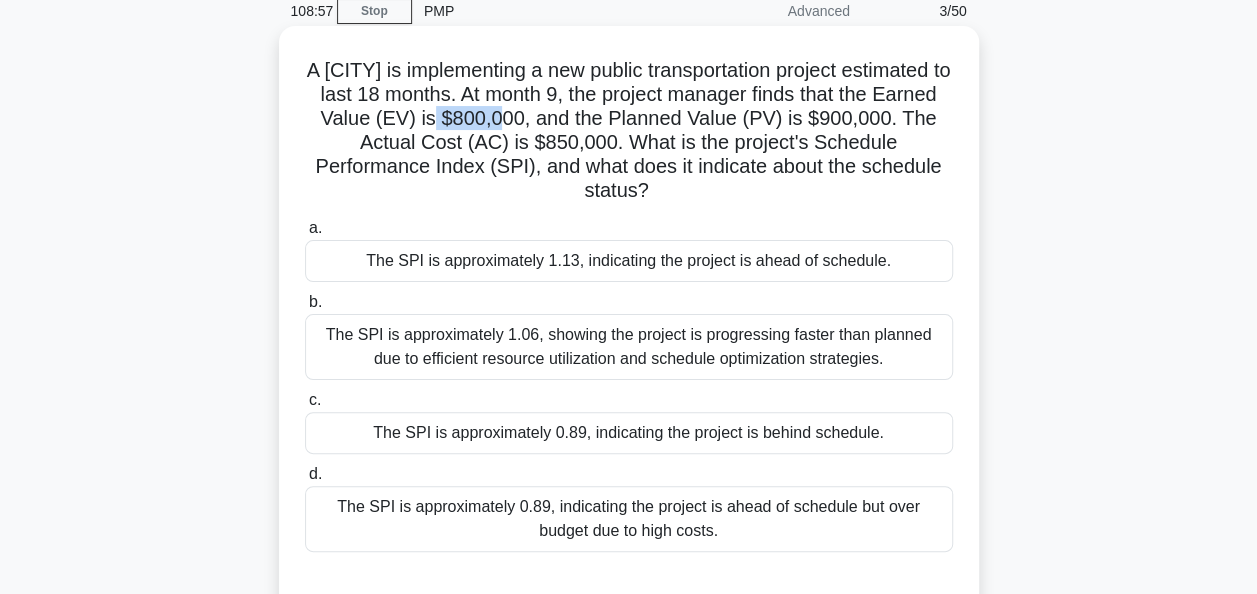 drag, startPoint x: 454, startPoint y: 113, endPoint x: 521, endPoint y: 113, distance: 67 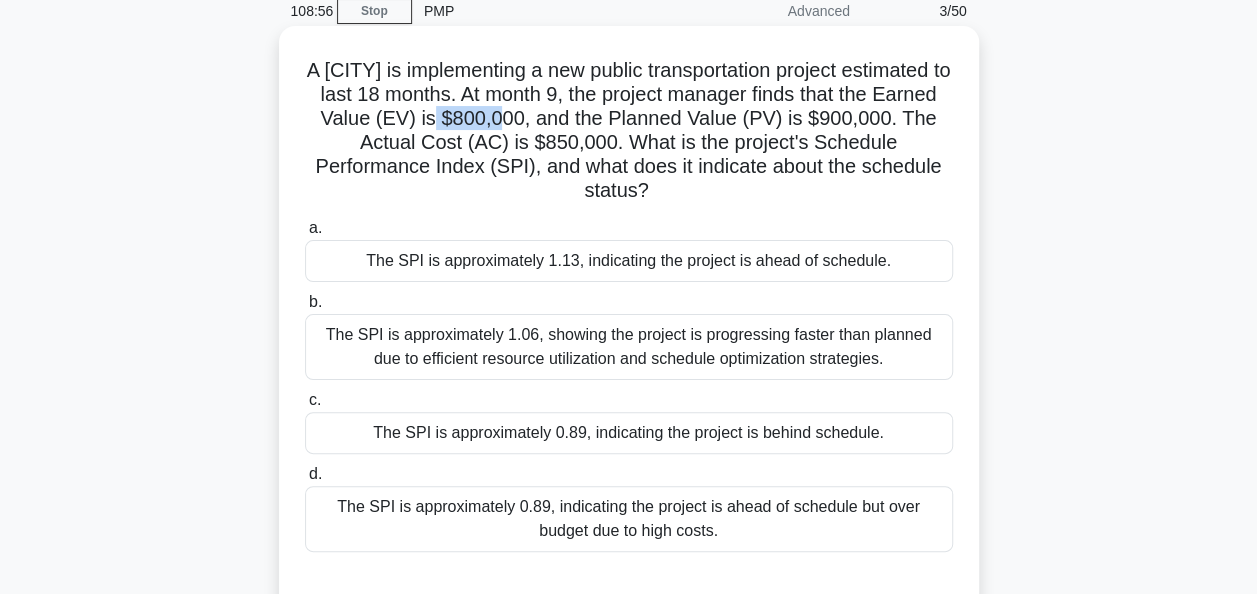 copy on "800,000" 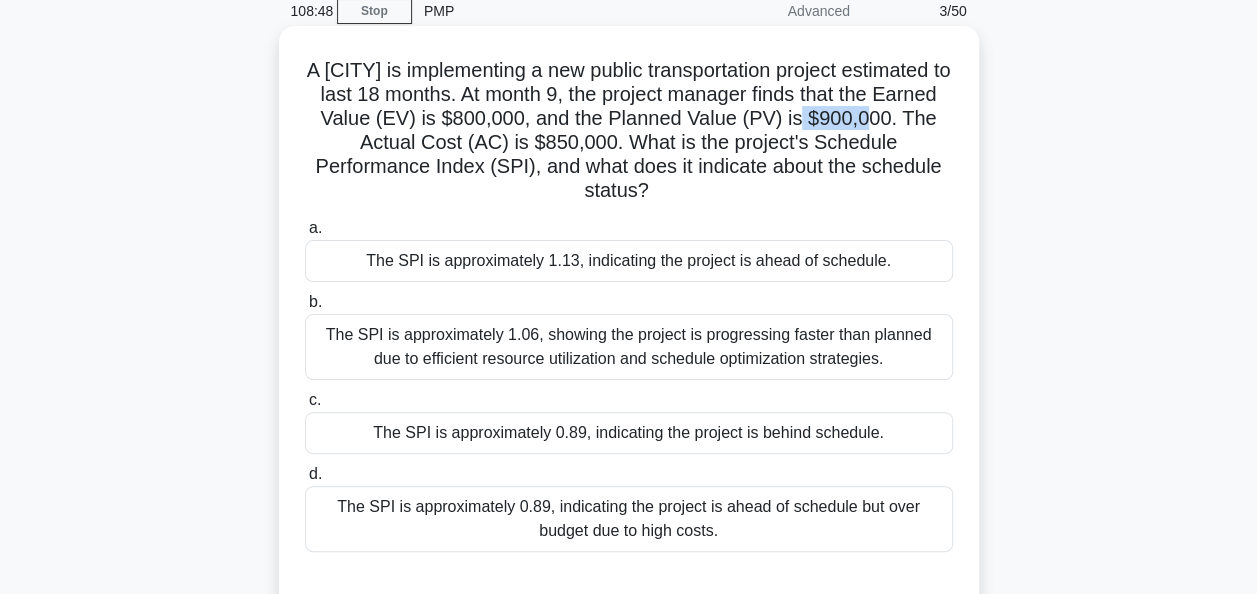 drag, startPoint x: 820, startPoint y: 122, endPoint x: 885, endPoint y: 121, distance: 65.00769 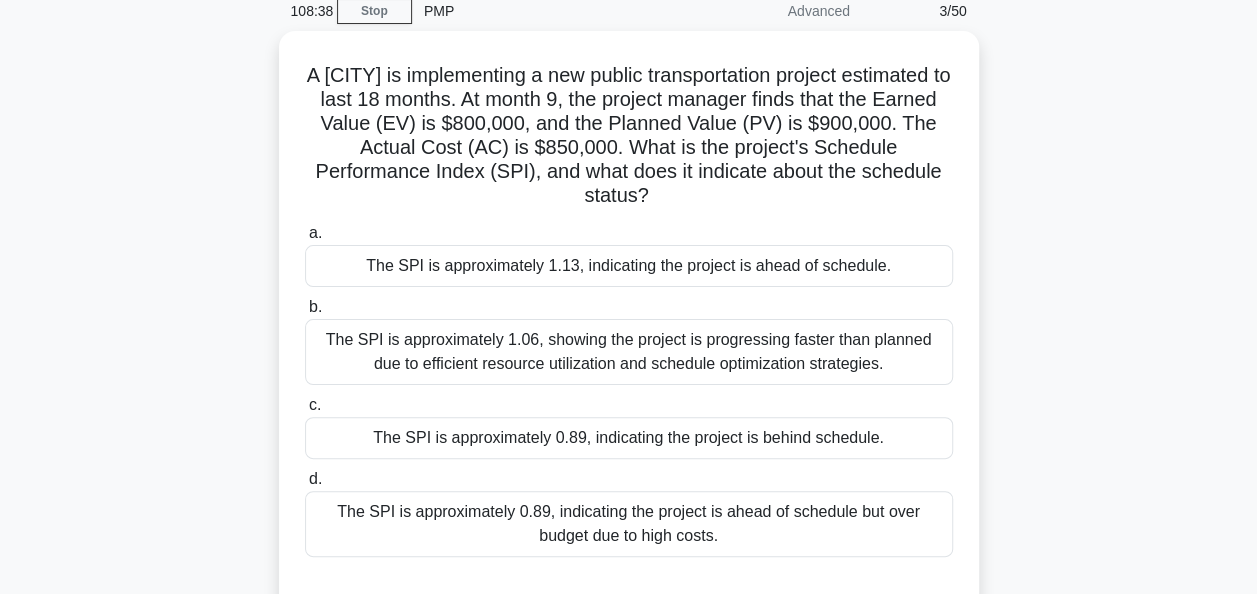 click on "A [CITY] is implementing a new public transportation project estimated to last 18 months. At month 9, the project manager finds that the Earned Value (EV) is $800,000, and the Planned Value (PV) is $900,000. The Actual Cost (AC) is $850,000. What is the project's Schedule Performance Index (SPI), and what does it indicate about the schedule status?
.spinner_0XTQ{transform-origin:center;animation:spinner_y6GP .75s linear infinite}@keyframes spinner_y6GP{100%{transform:rotate(360deg)}}
a.
b. c." at bounding box center (629, 336) 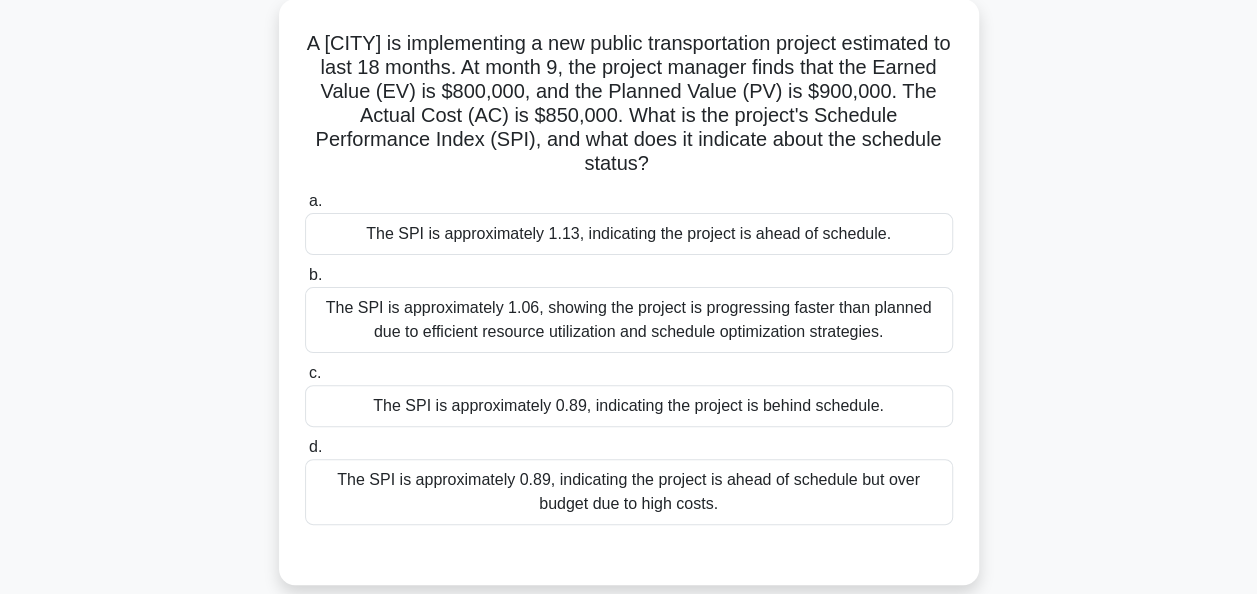 scroll, scrollTop: 86, scrollLeft: 0, axis: vertical 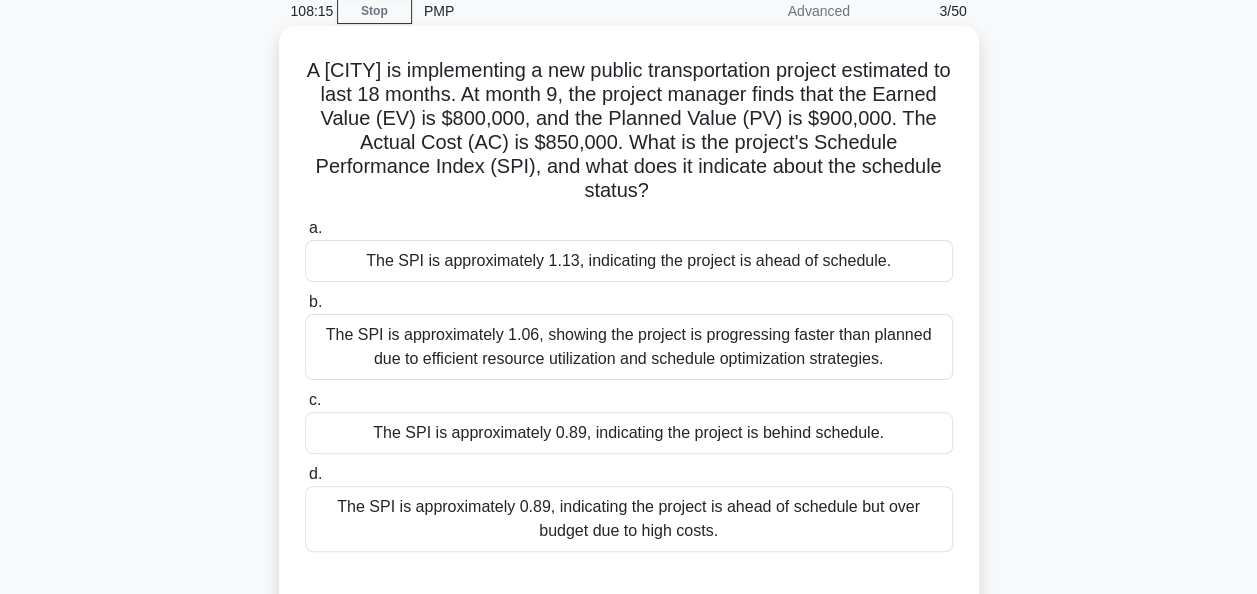 click on "The SPI is approximately 0.89, indicating the project is behind schedule." at bounding box center (629, 433) 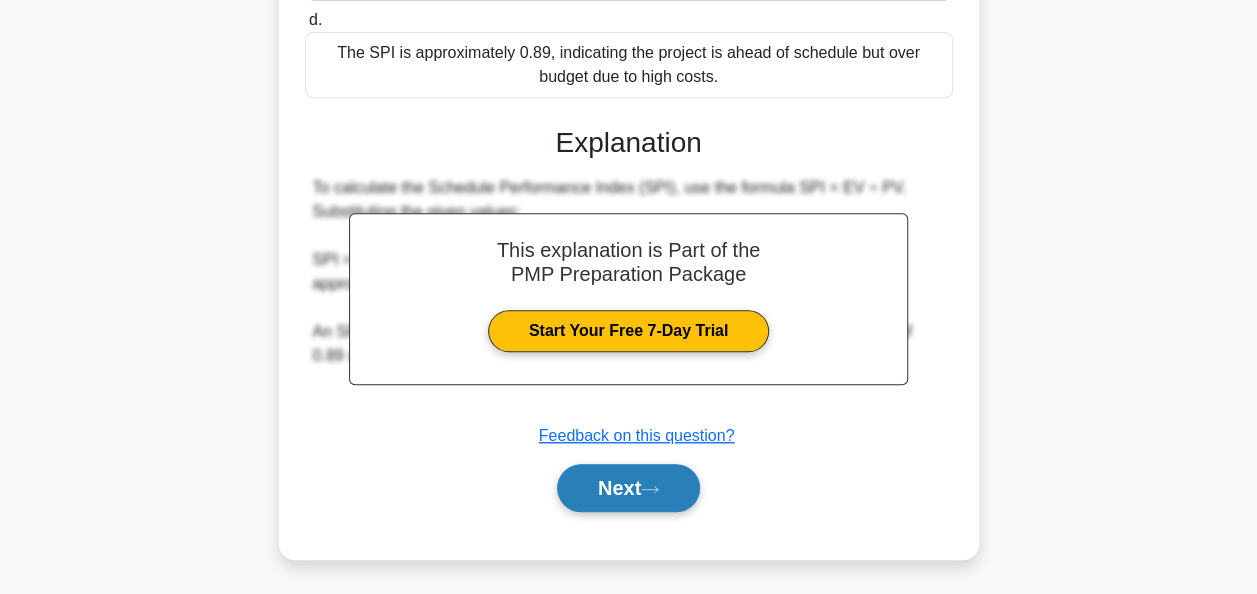 click on "Next" at bounding box center (628, 488) 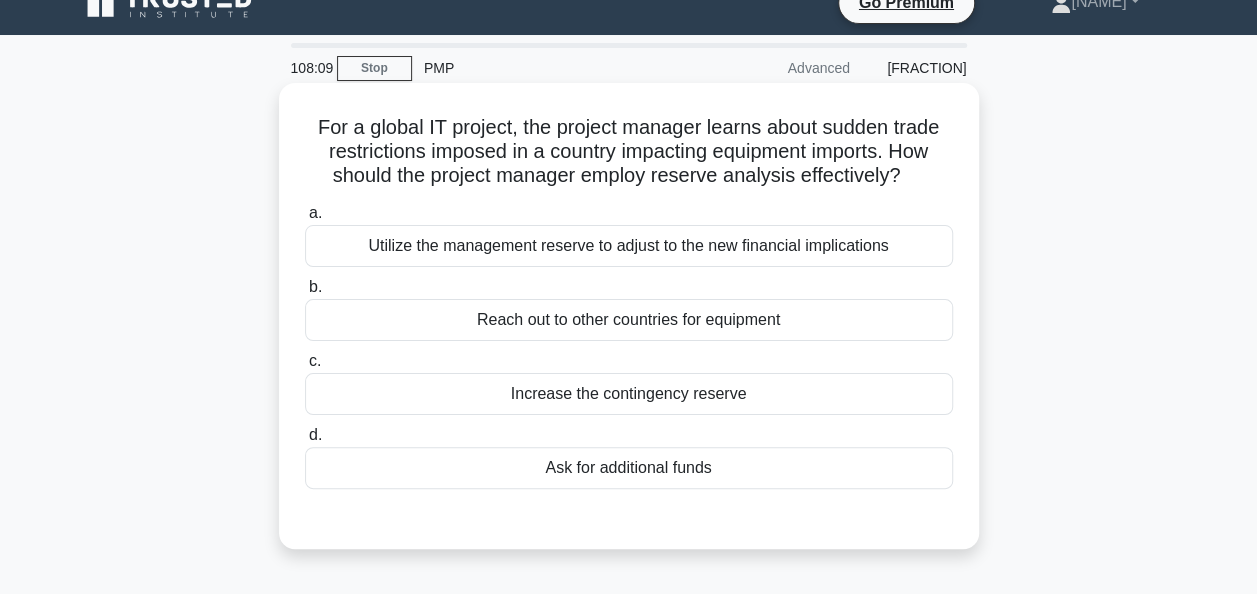 scroll, scrollTop: 0, scrollLeft: 0, axis: both 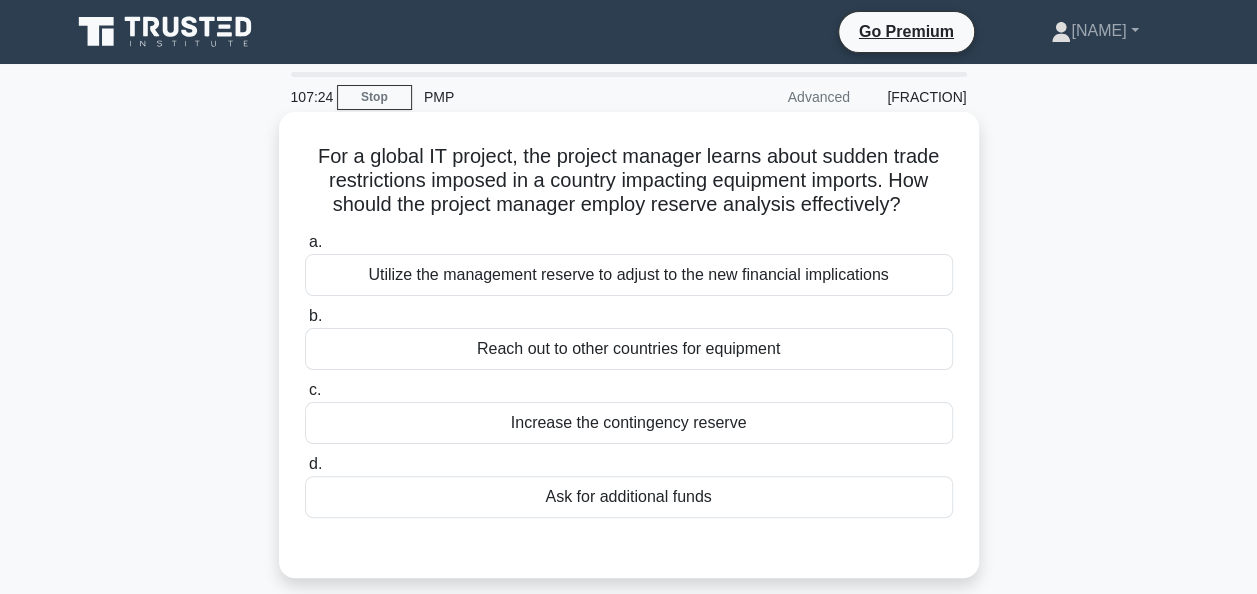 click on "Utilize the management reserve to adjust to the new financial implications" at bounding box center [629, 275] 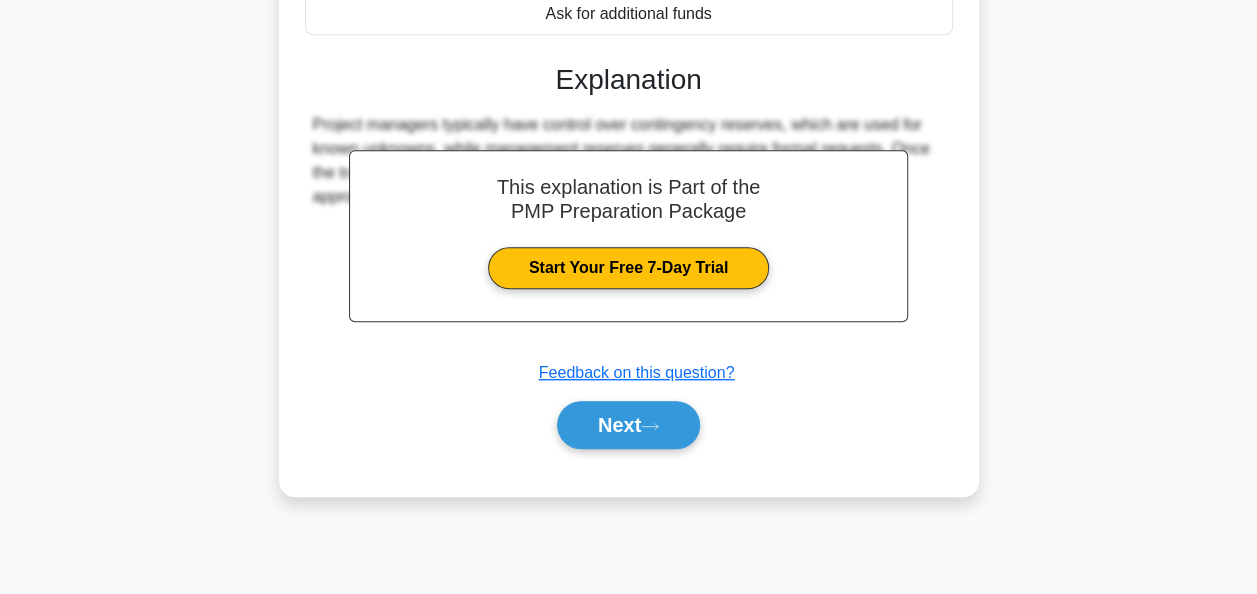 scroll, scrollTop: 486, scrollLeft: 0, axis: vertical 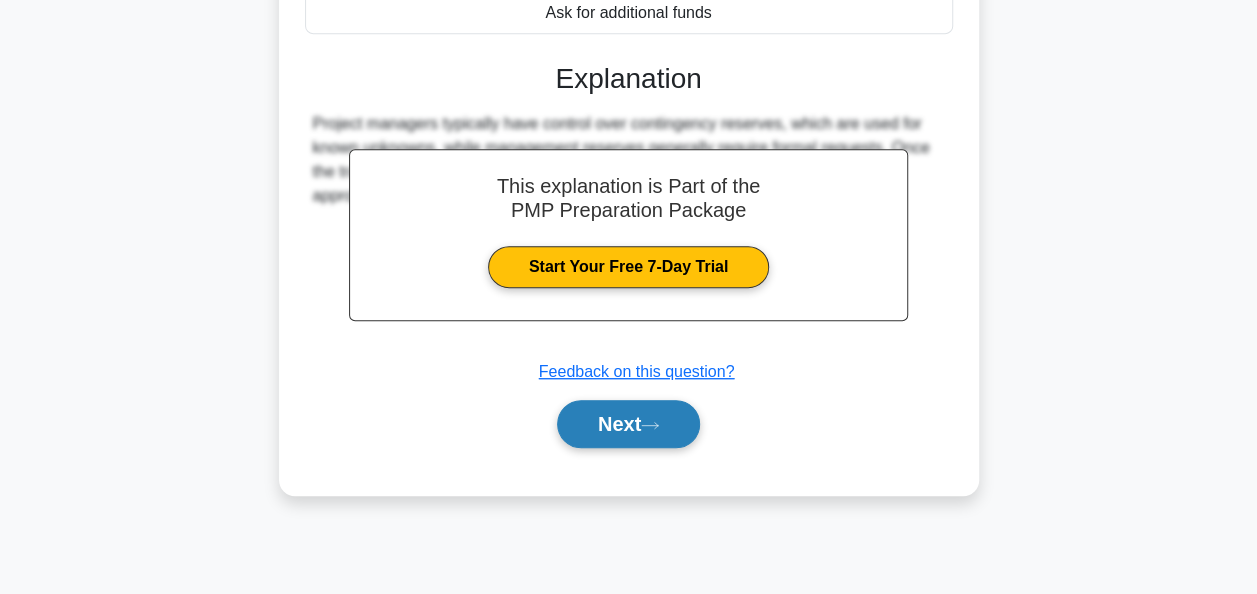 click on "Next" at bounding box center [628, 424] 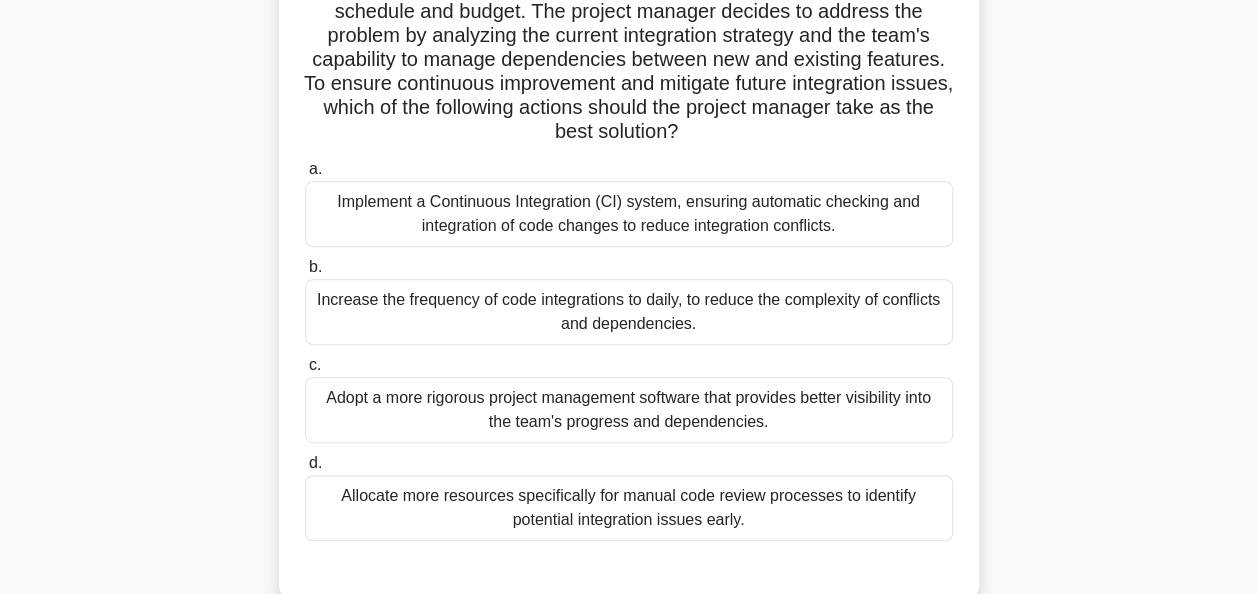 scroll, scrollTop: 286, scrollLeft: 0, axis: vertical 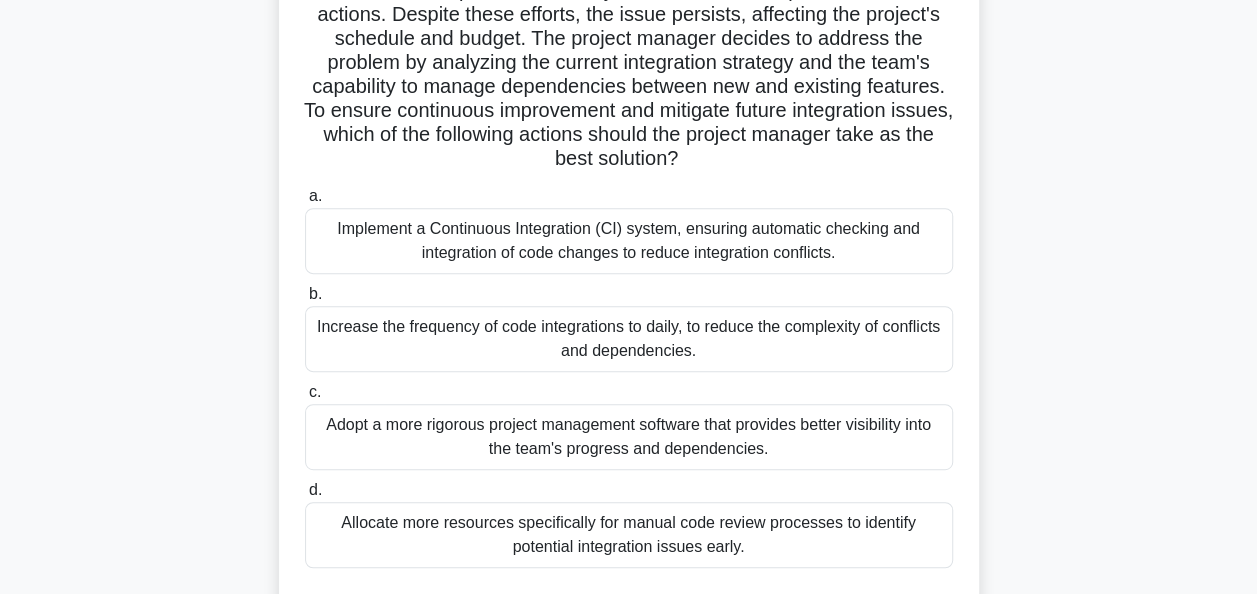 click on "Increase the frequency of code integrations to daily, to reduce the complexity of conflicts and dependencies." at bounding box center (629, 339) 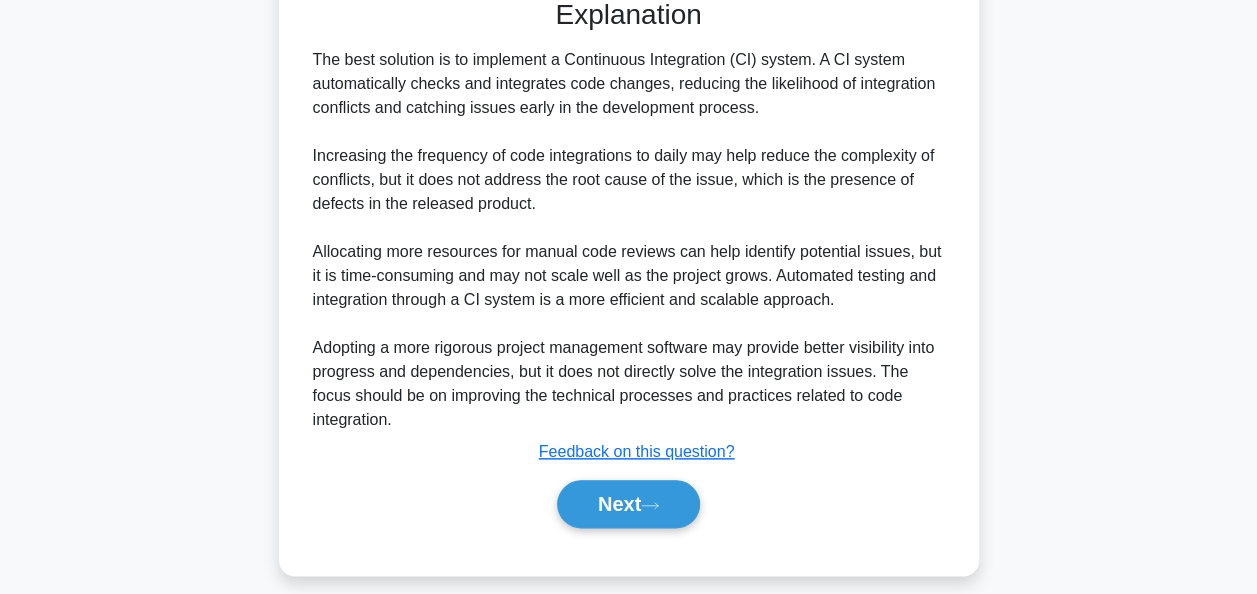 scroll, scrollTop: 903, scrollLeft: 0, axis: vertical 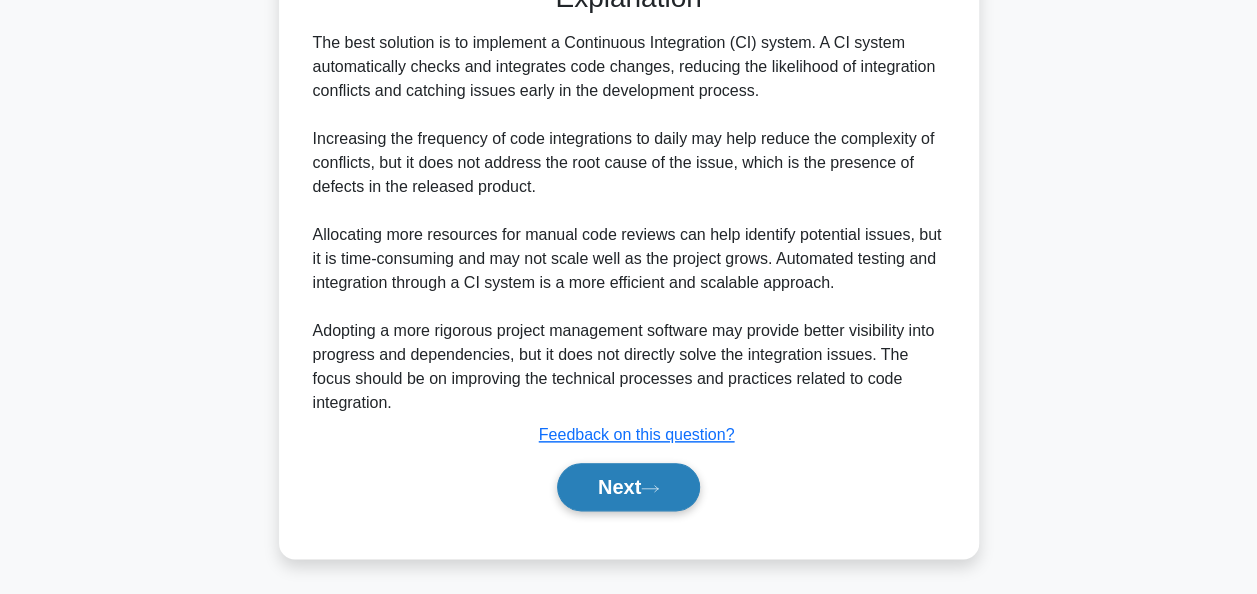 click on "Next" at bounding box center (628, 487) 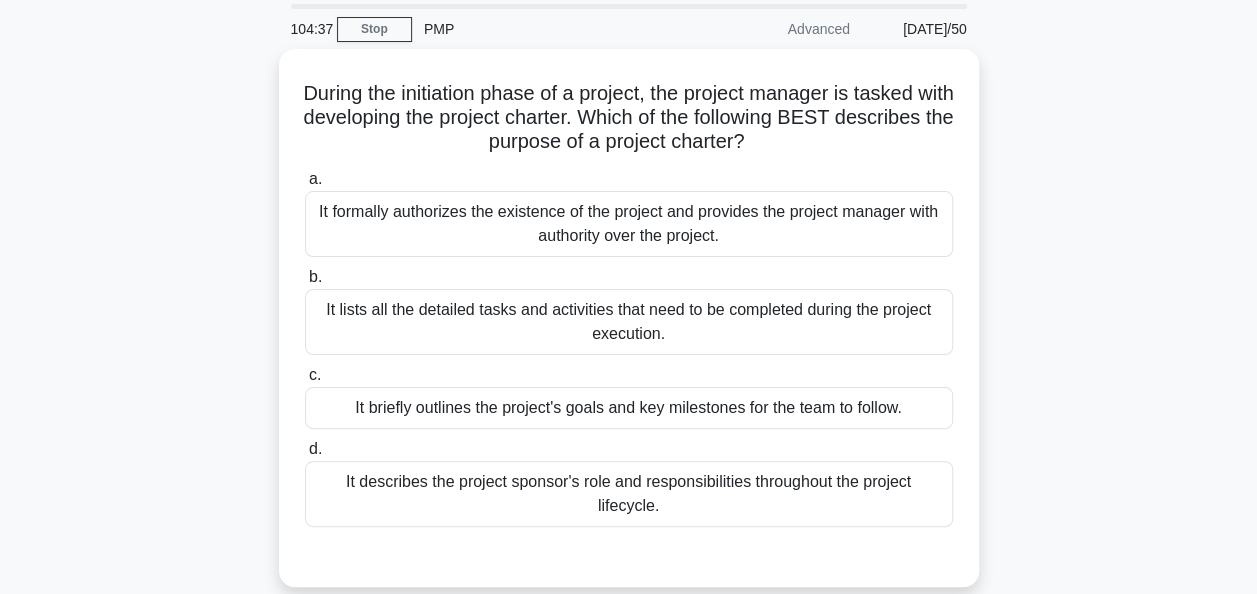 scroll, scrollTop: 100, scrollLeft: 0, axis: vertical 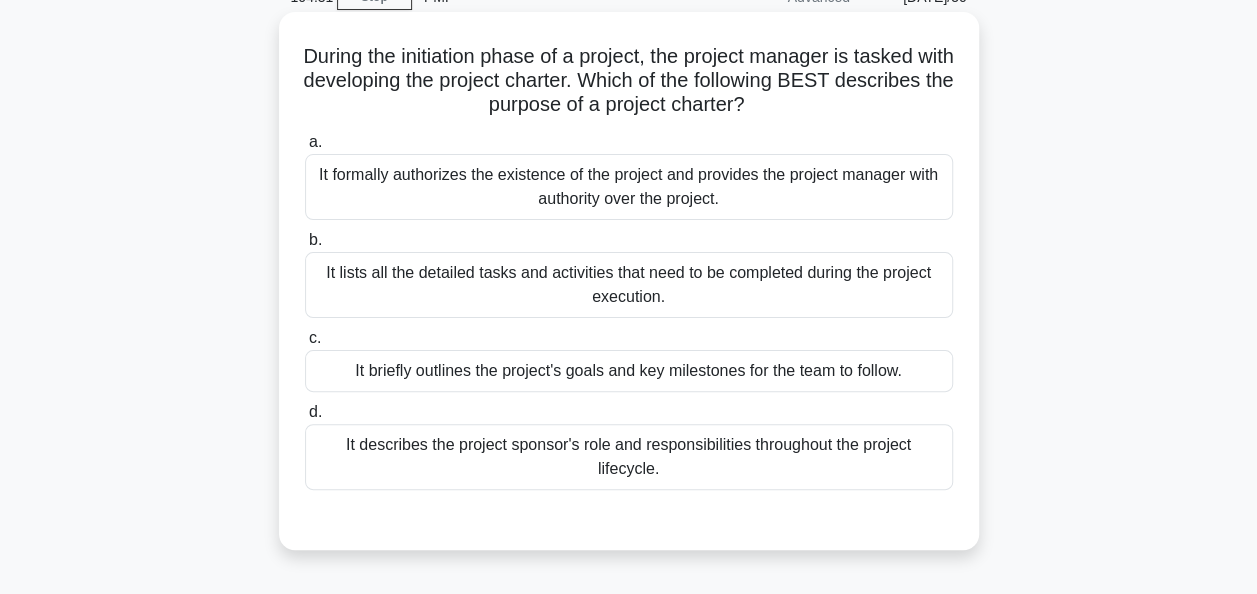 click on "It formally authorizes the existence of the project and provides the project manager with authority over the project." at bounding box center (629, 187) 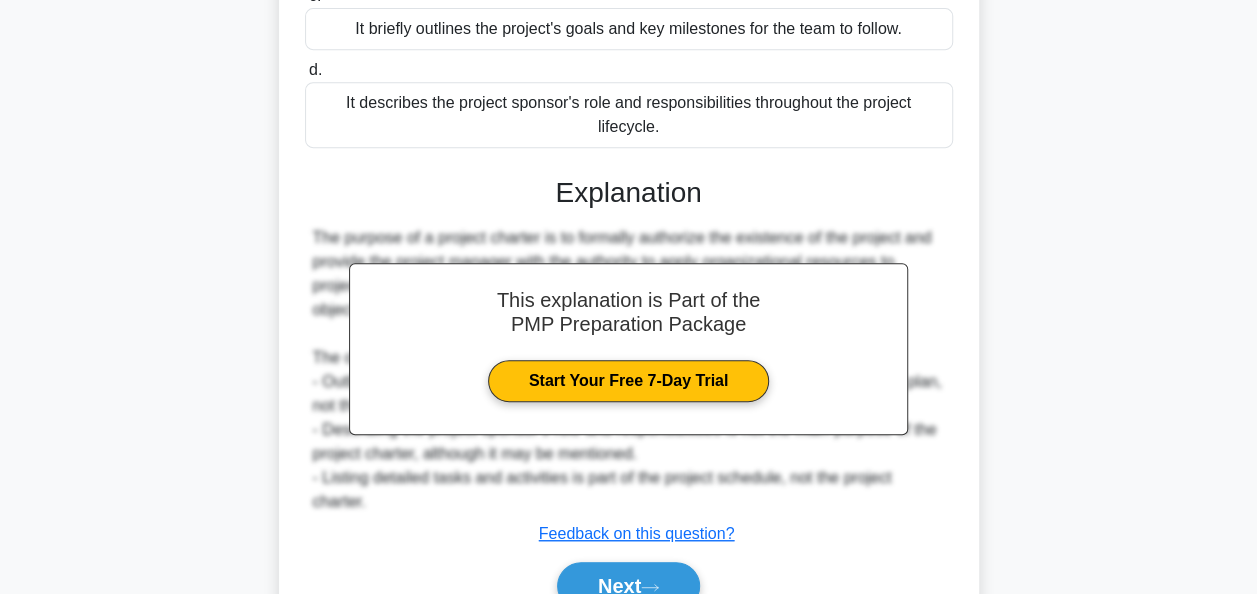 scroll, scrollTop: 440, scrollLeft: 0, axis: vertical 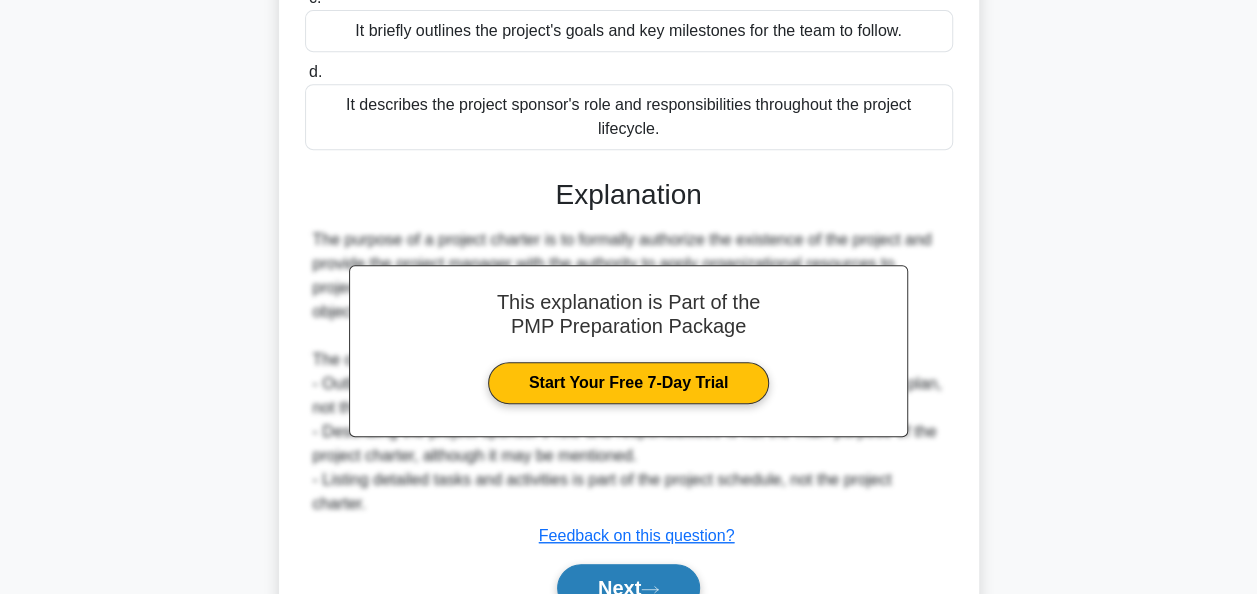 click on "Next" at bounding box center (628, 588) 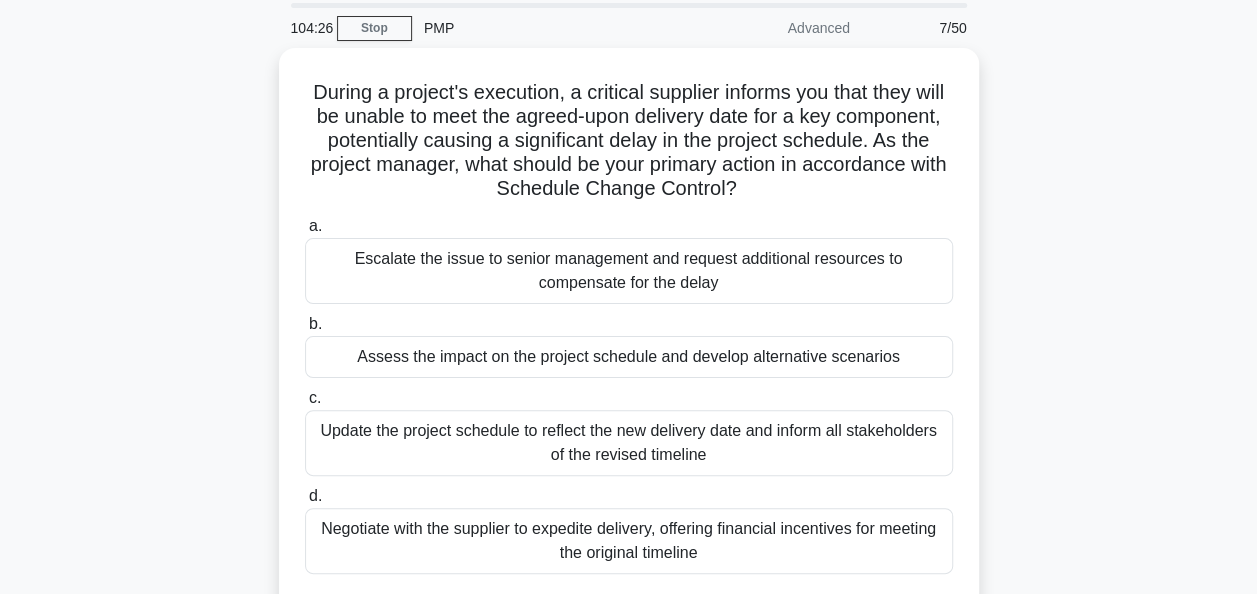 scroll, scrollTop: 100, scrollLeft: 0, axis: vertical 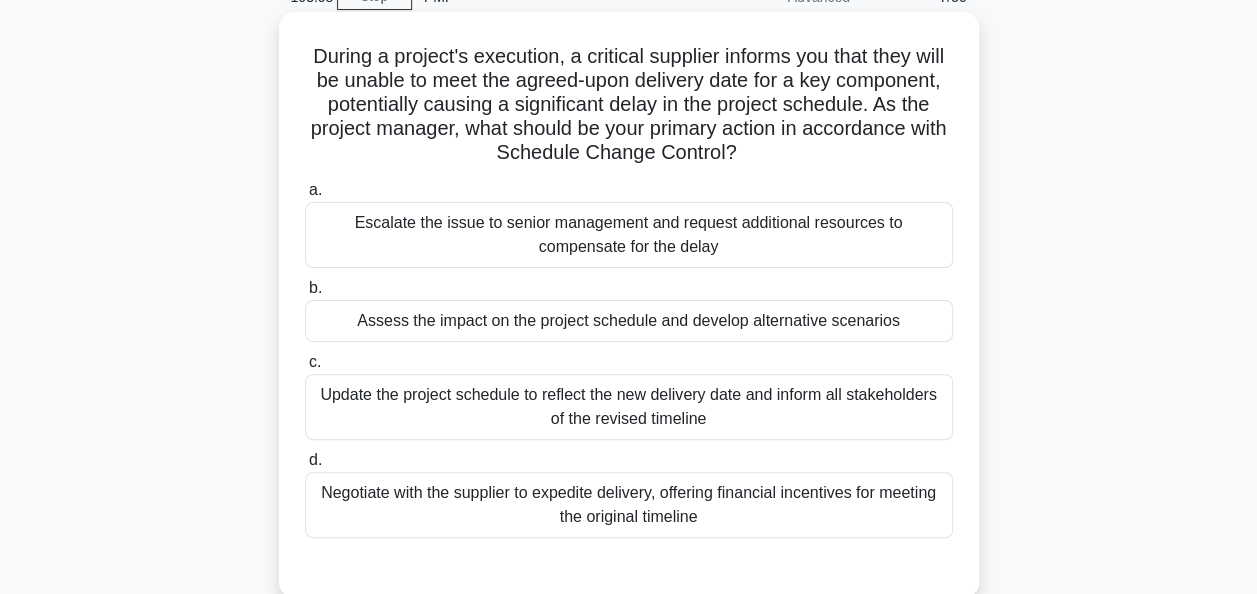 click on "Assess the impact on the project schedule and develop alternative scenarios" at bounding box center [629, 321] 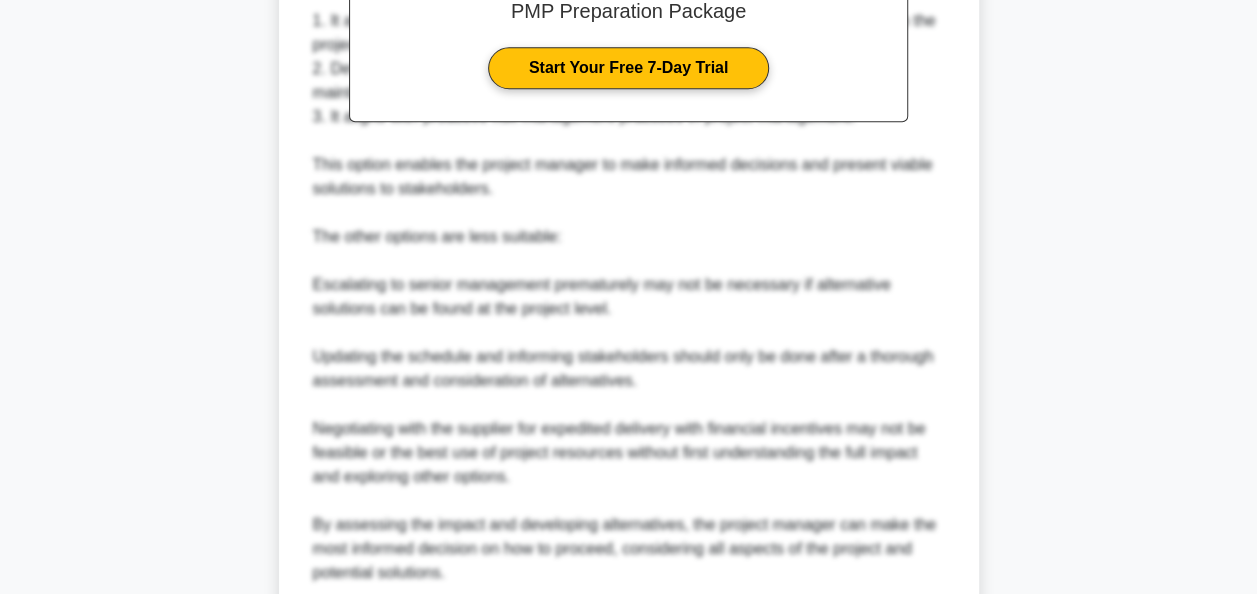scroll, scrollTop: 900, scrollLeft: 0, axis: vertical 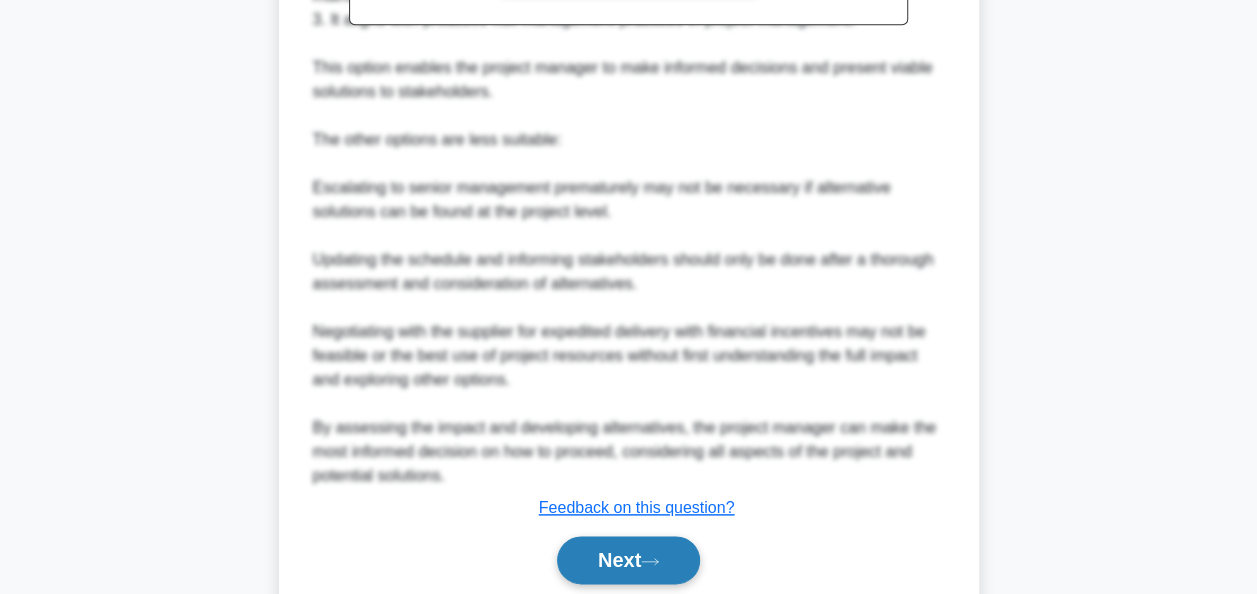click on "Next" at bounding box center (628, 560) 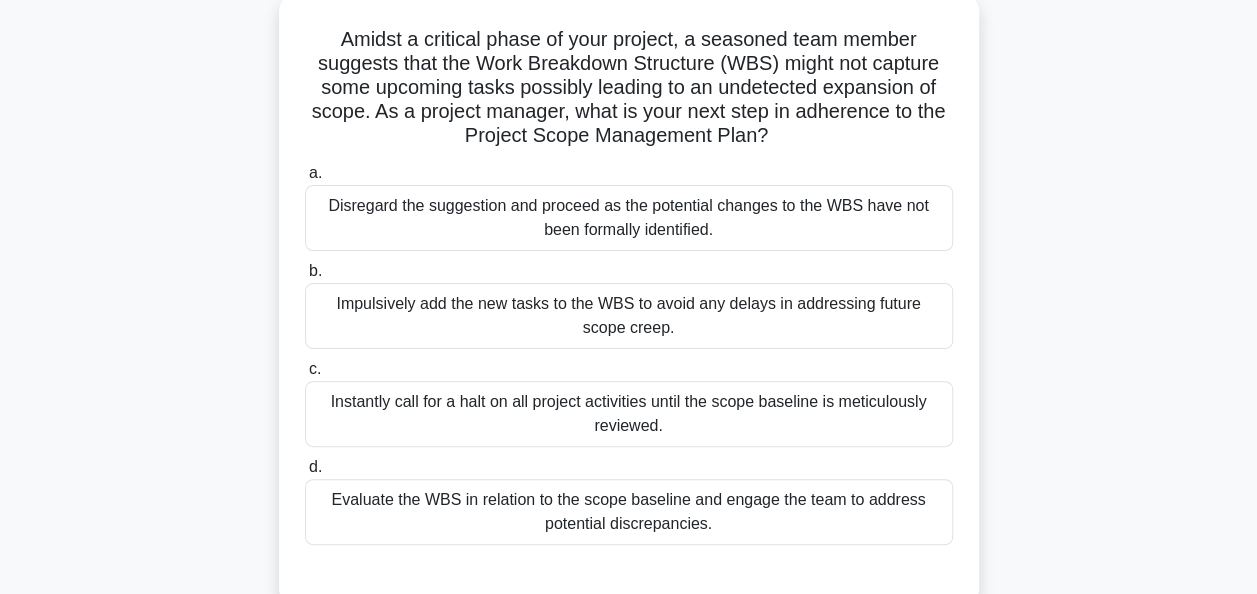 scroll, scrollTop: 86, scrollLeft: 0, axis: vertical 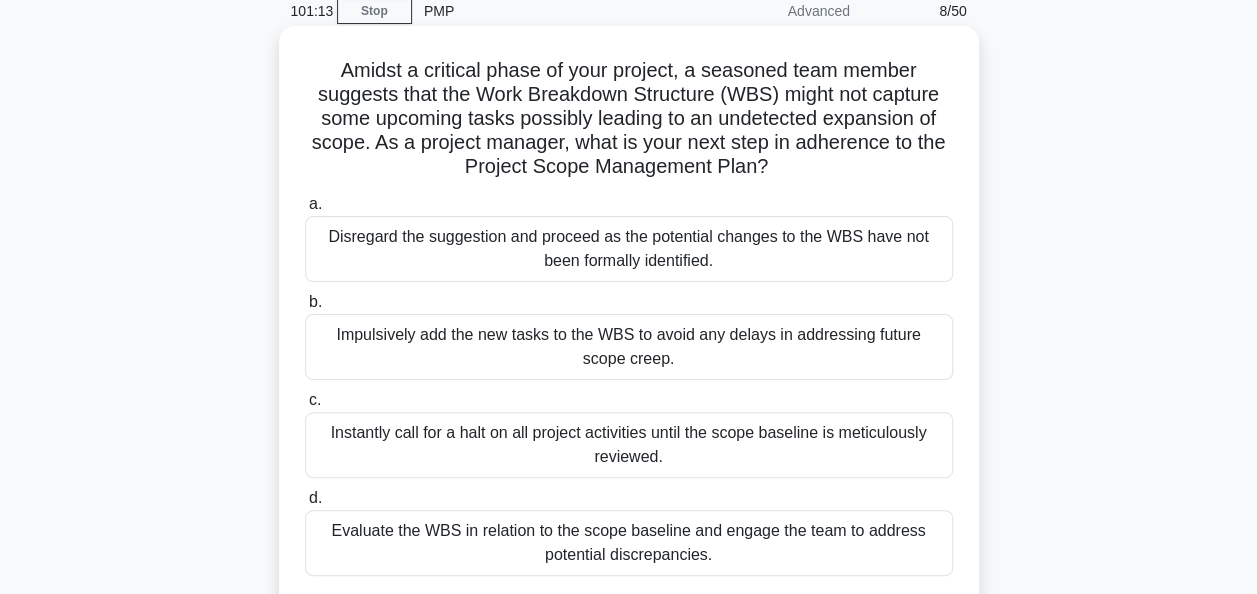 click on "Evaluate the WBS in relation to the scope baseline and engage the team to address potential discrepancies." at bounding box center [629, 543] 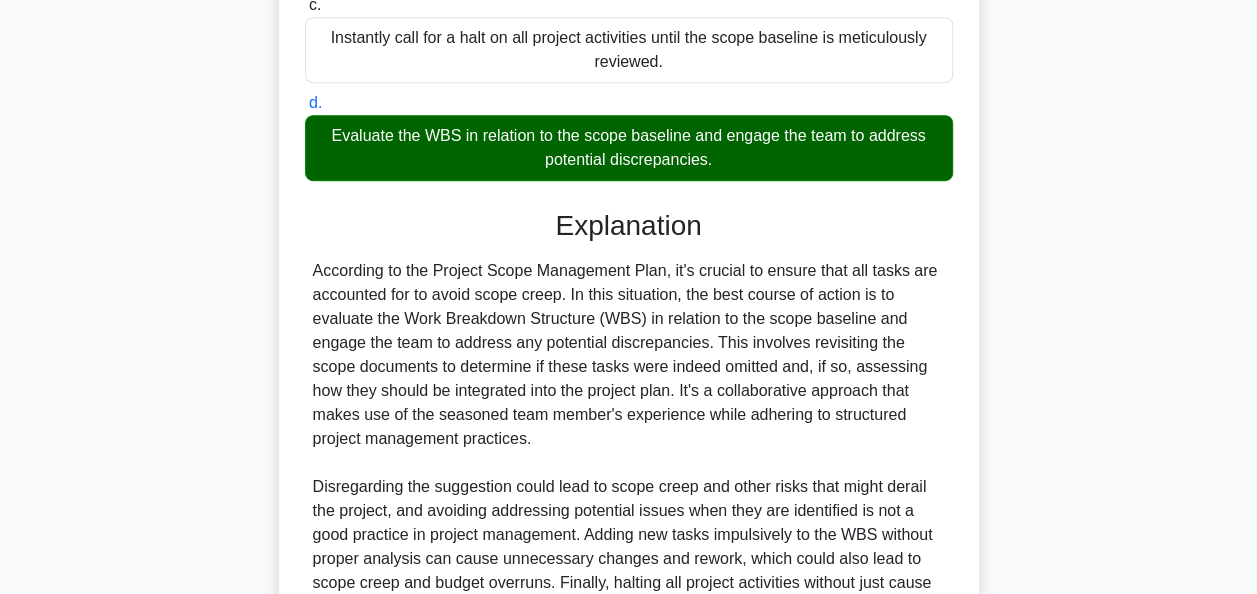 scroll, scrollTop: 686, scrollLeft: 0, axis: vertical 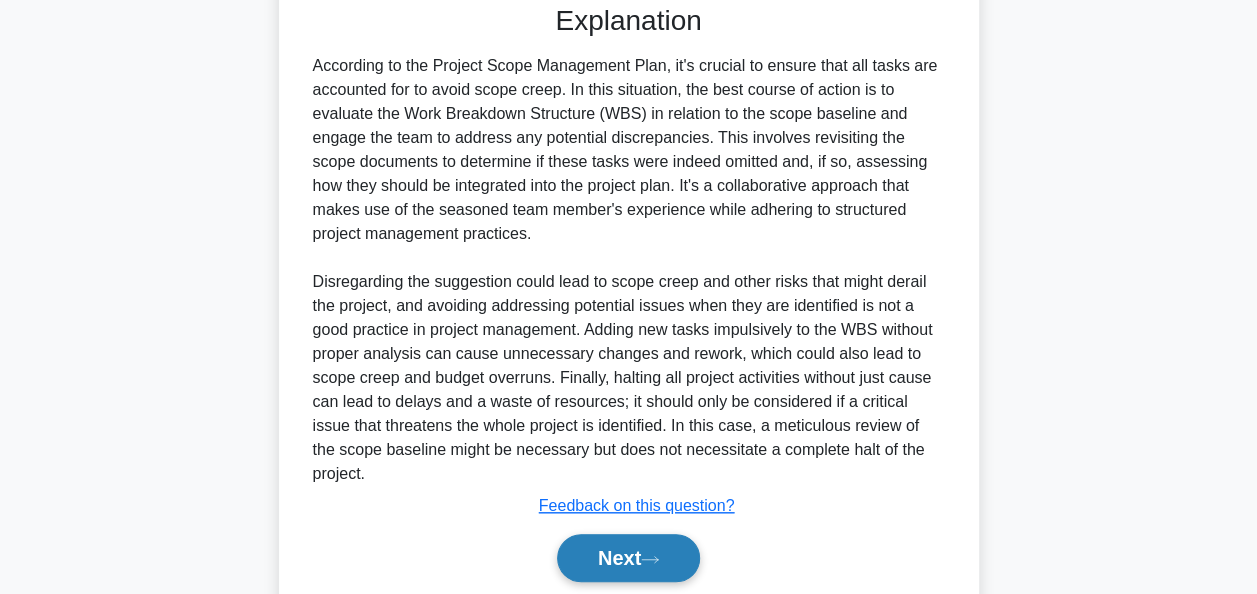 click on "Next" at bounding box center (628, 558) 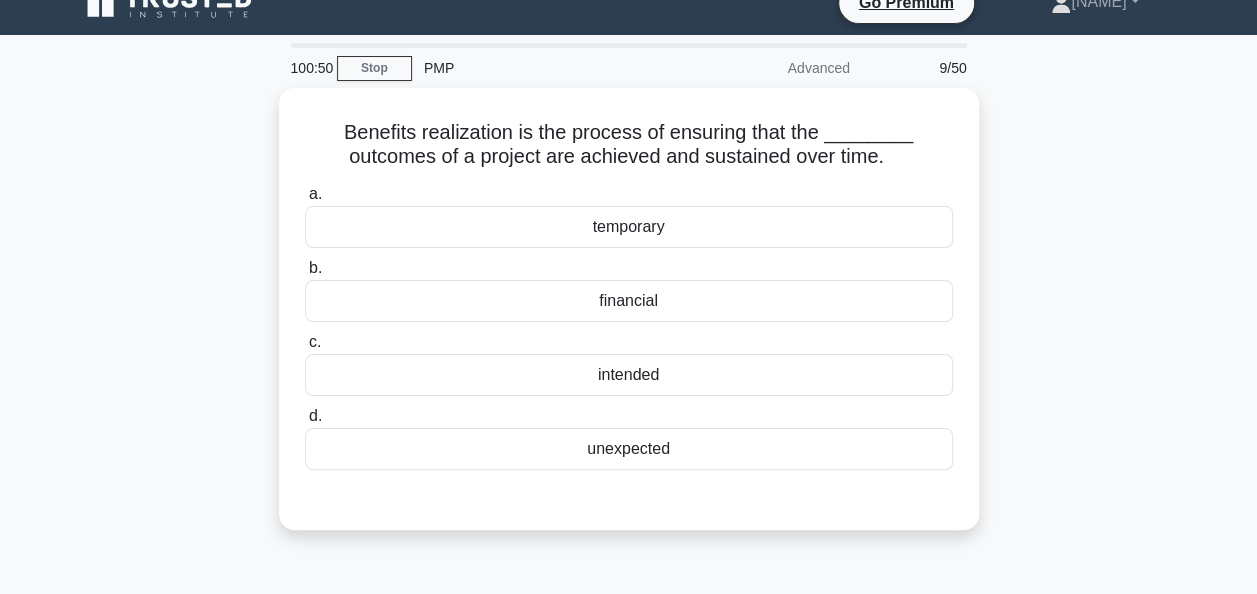 scroll, scrollTop: 0, scrollLeft: 0, axis: both 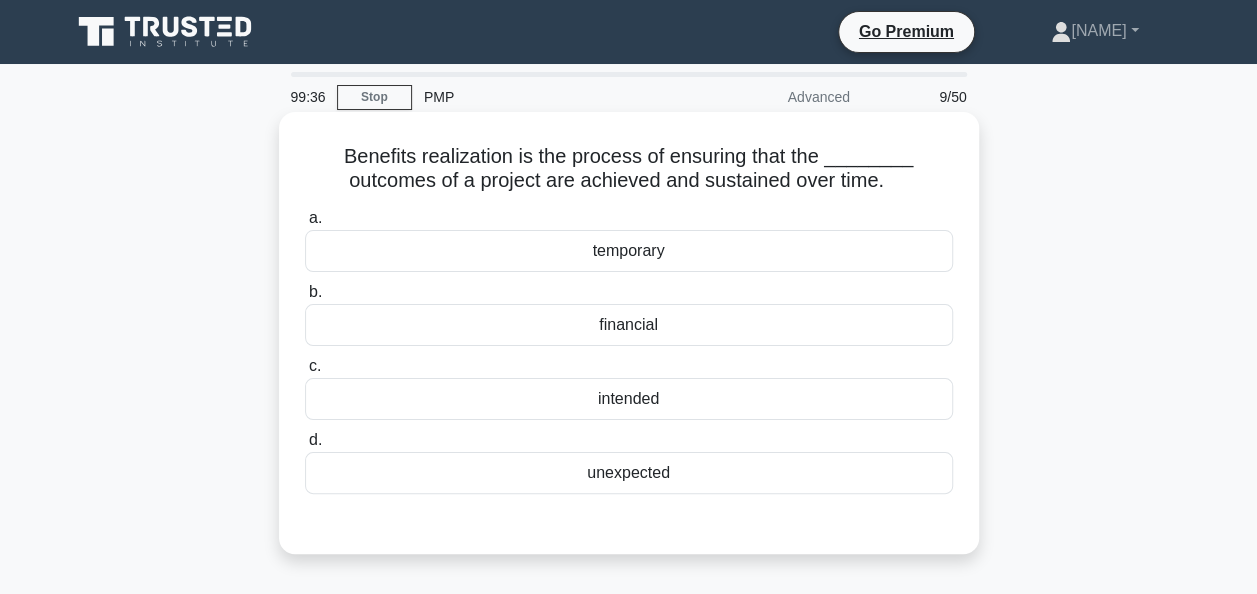 click on "intended" at bounding box center (629, 399) 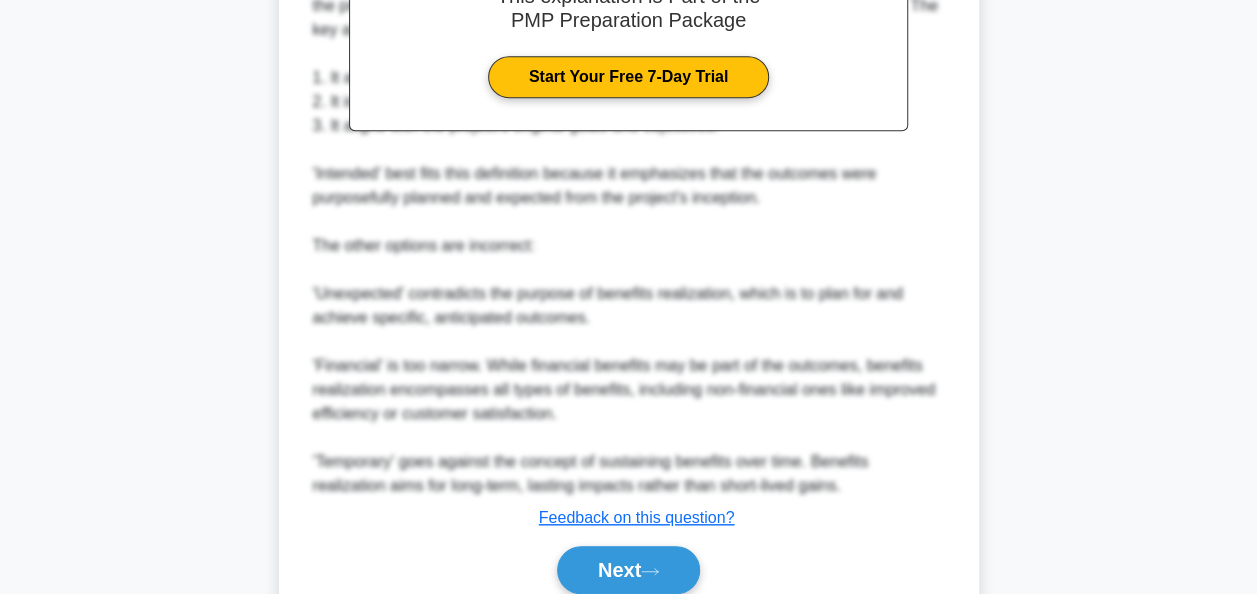 scroll, scrollTop: 732, scrollLeft: 0, axis: vertical 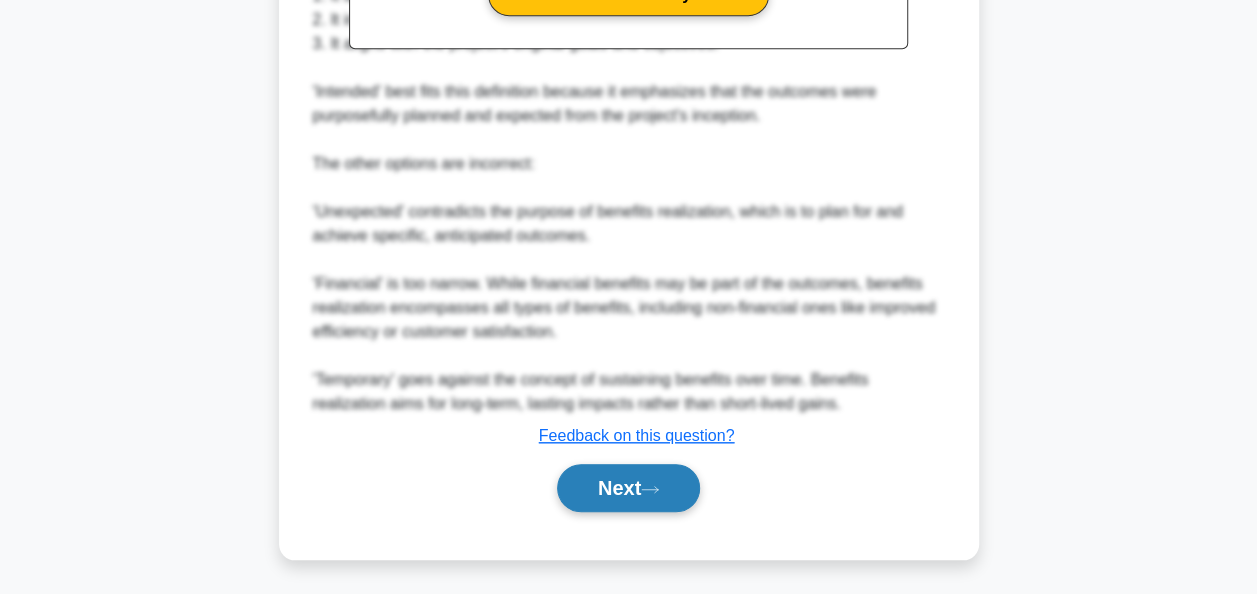 click on "Next" at bounding box center [628, 488] 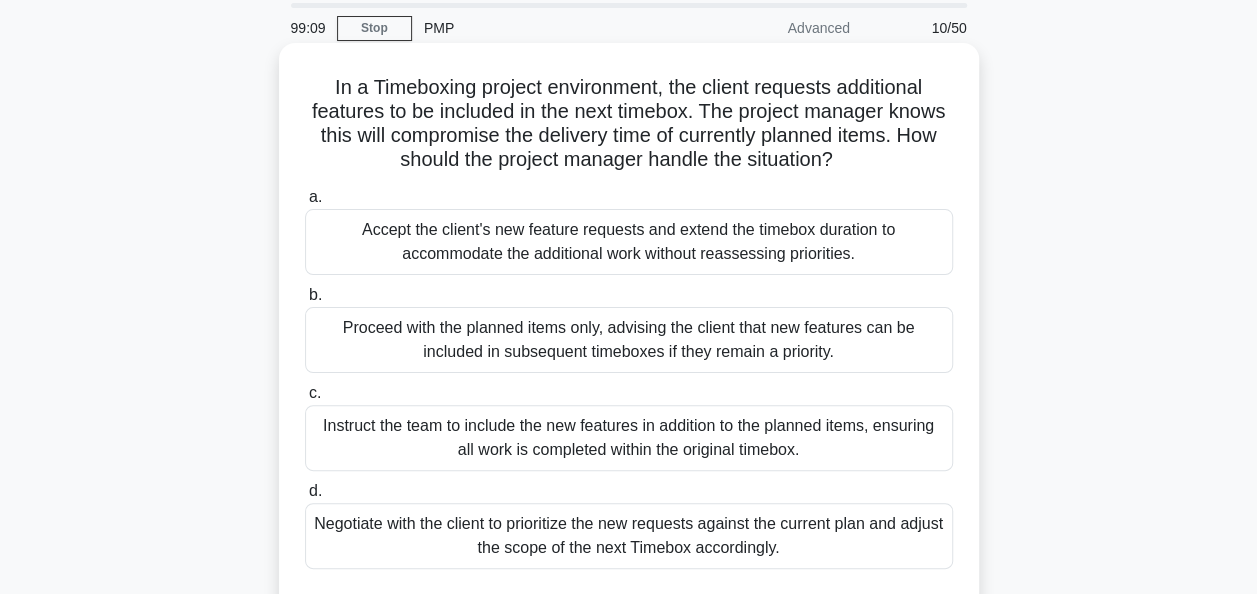 scroll, scrollTop: 100, scrollLeft: 0, axis: vertical 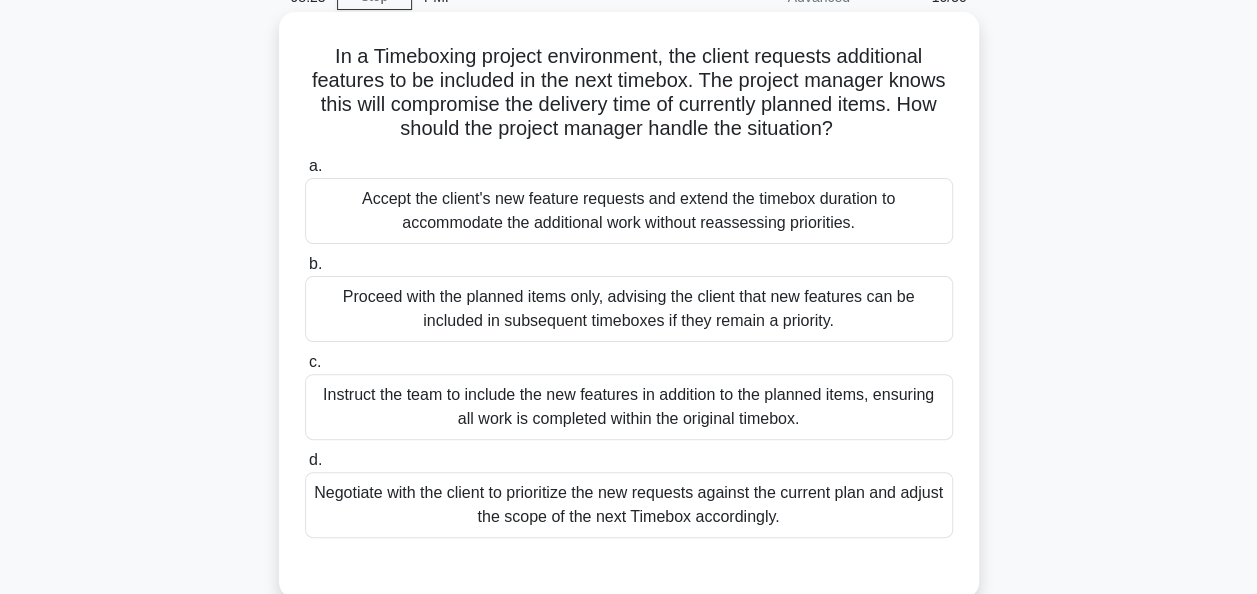 click on "Negotiate with the client to prioritize the new requests against the current plan and adjust the scope of the next Timebox accordingly." at bounding box center [629, 505] 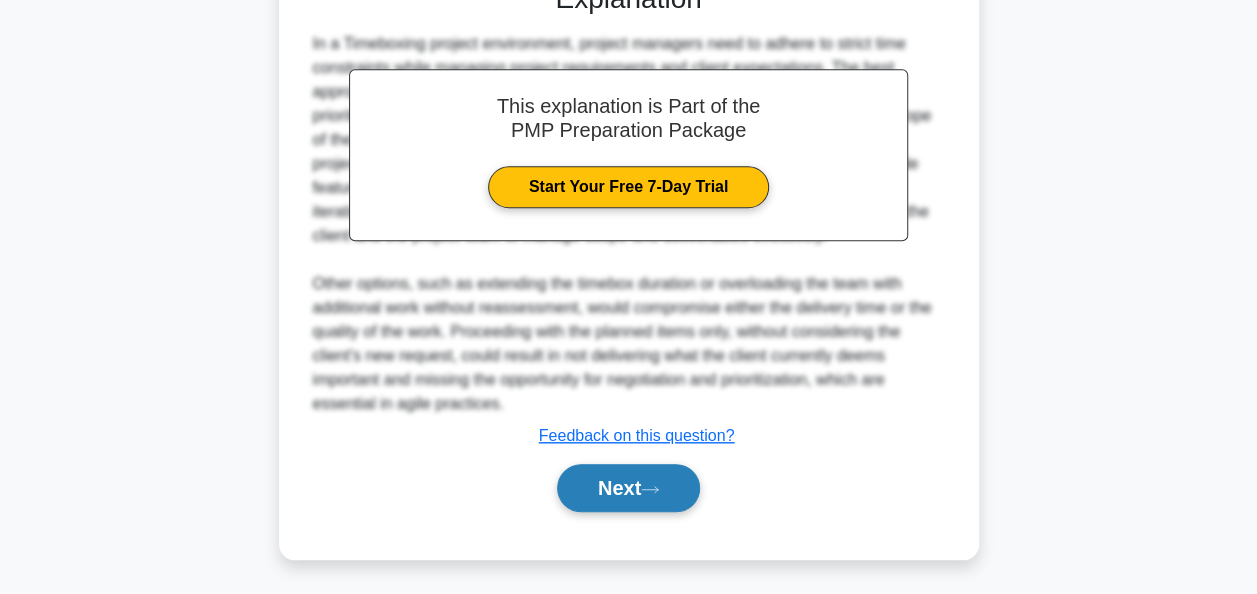 click on "Next" at bounding box center (628, 488) 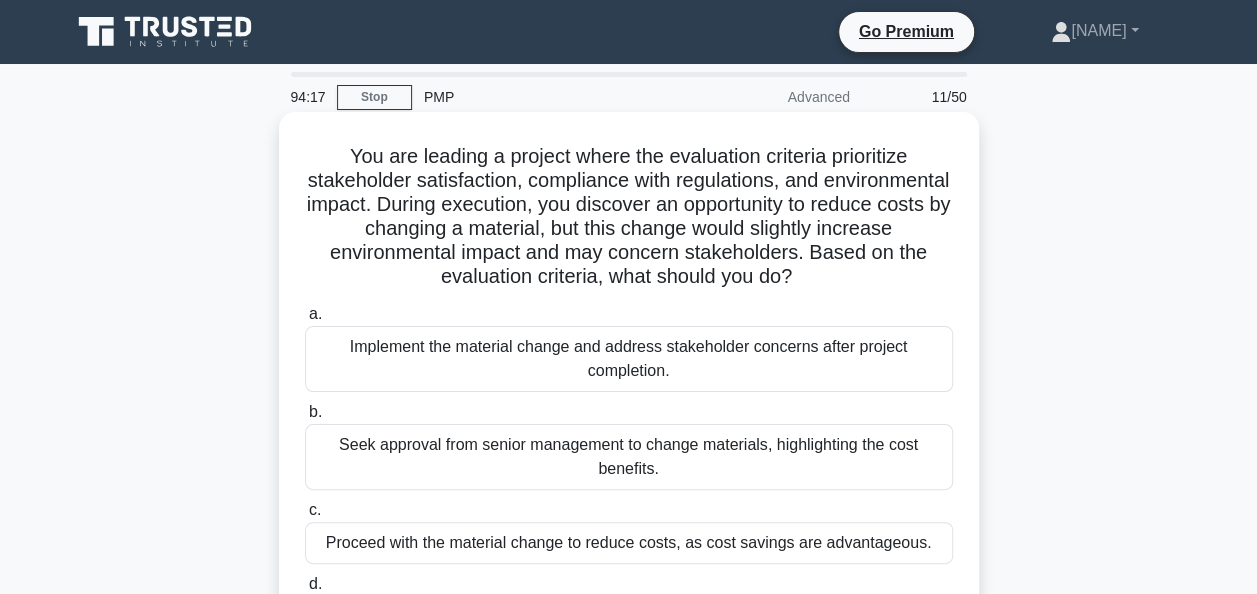 scroll, scrollTop: 100, scrollLeft: 0, axis: vertical 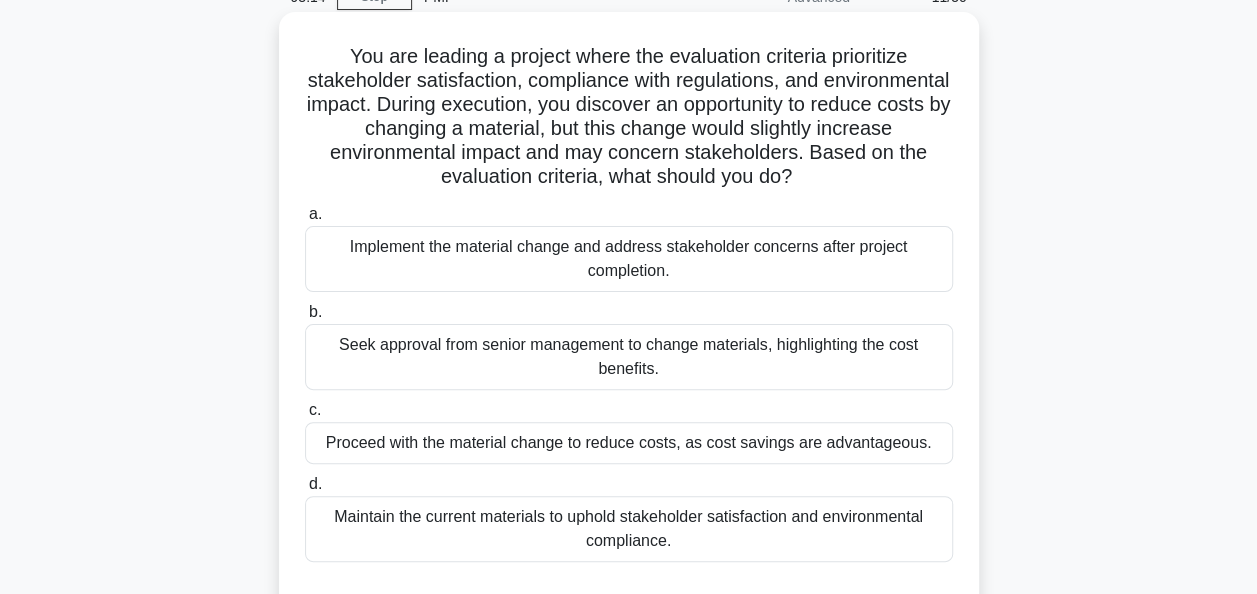 click on "Seek approval from senior management to change materials, highlighting the cost benefits." at bounding box center (629, 357) 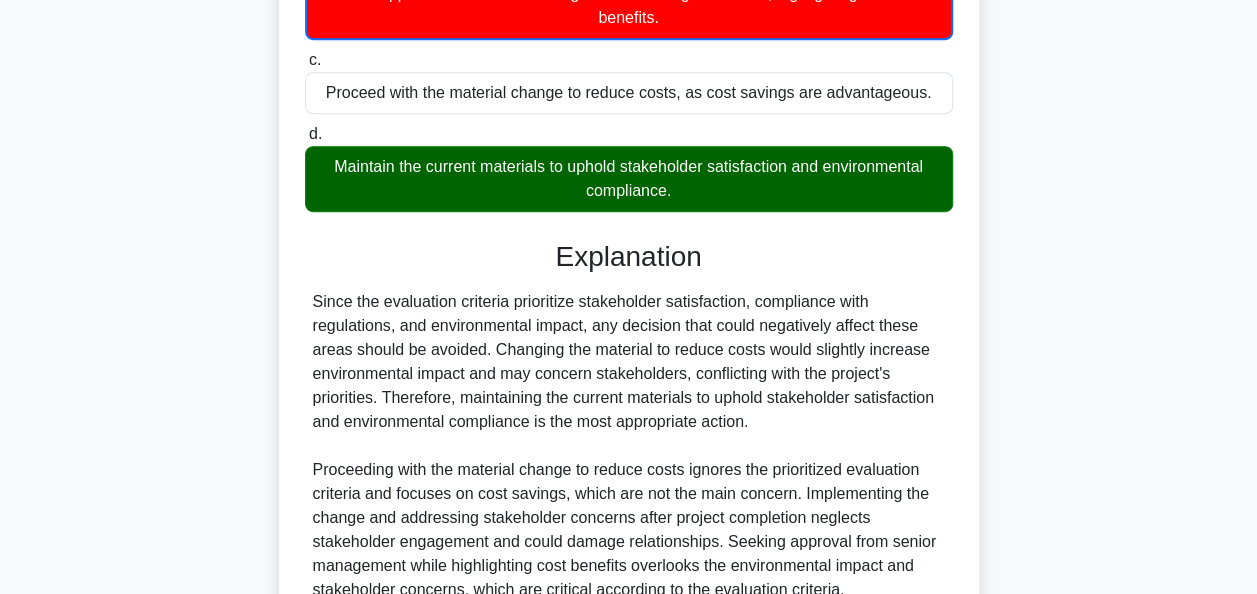 scroll, scrollTop: 458, scrollLeft: 0, axis: vertical 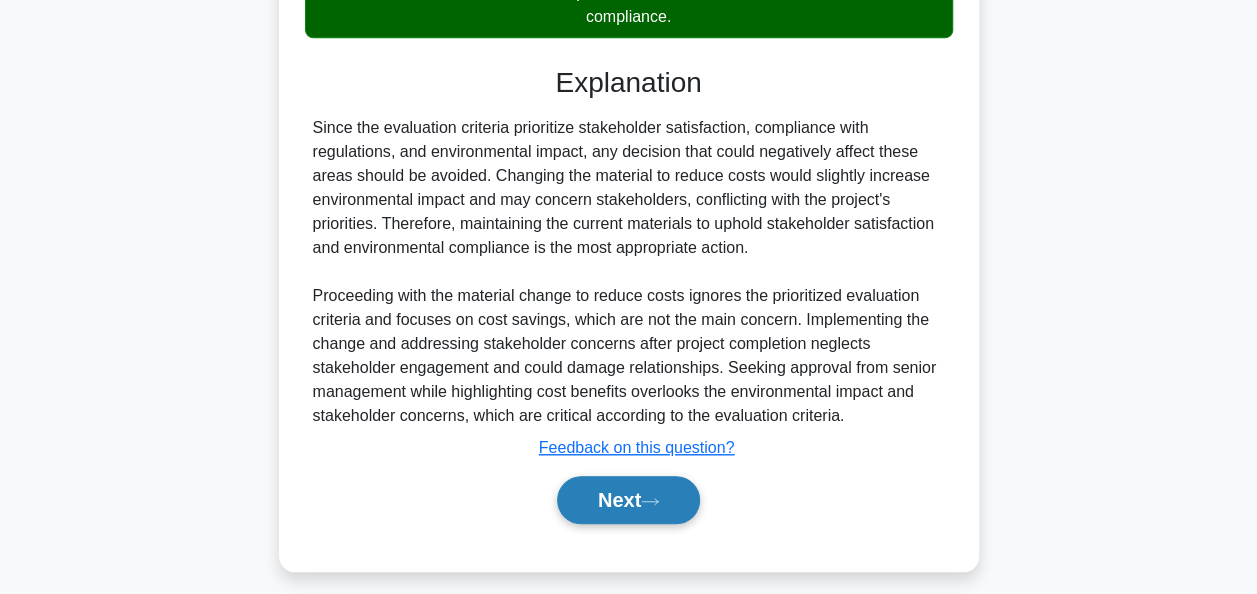 click on "Next" at bounding box center [628, 500] 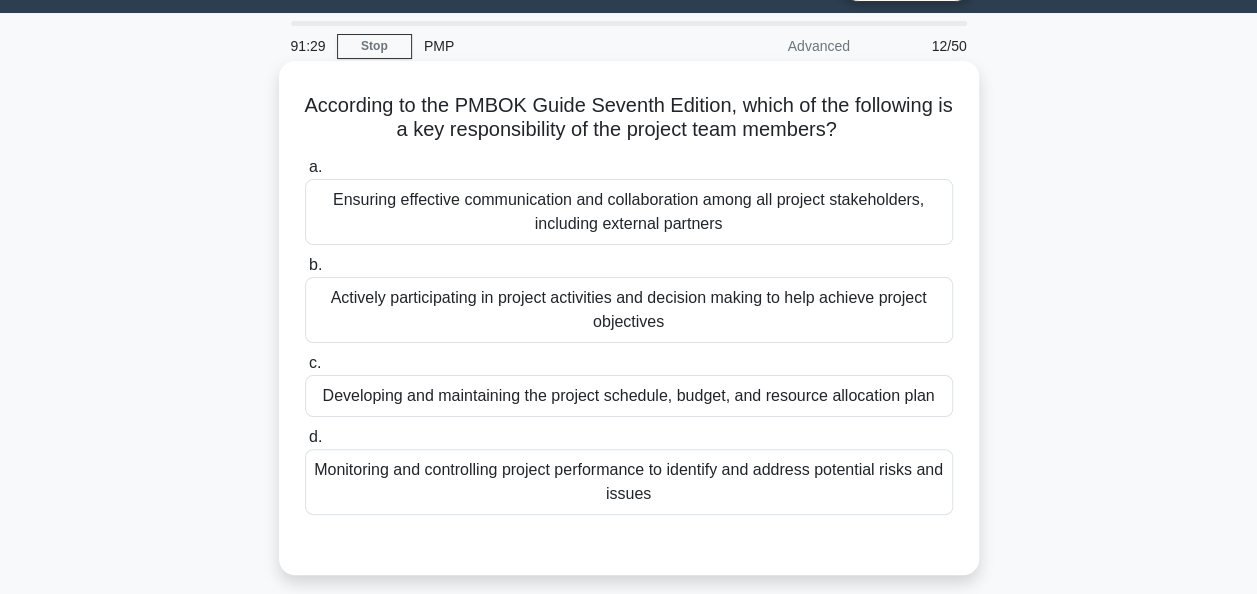 scroll, scrollTop: 52, scrollLeft: 0, axis: vertical 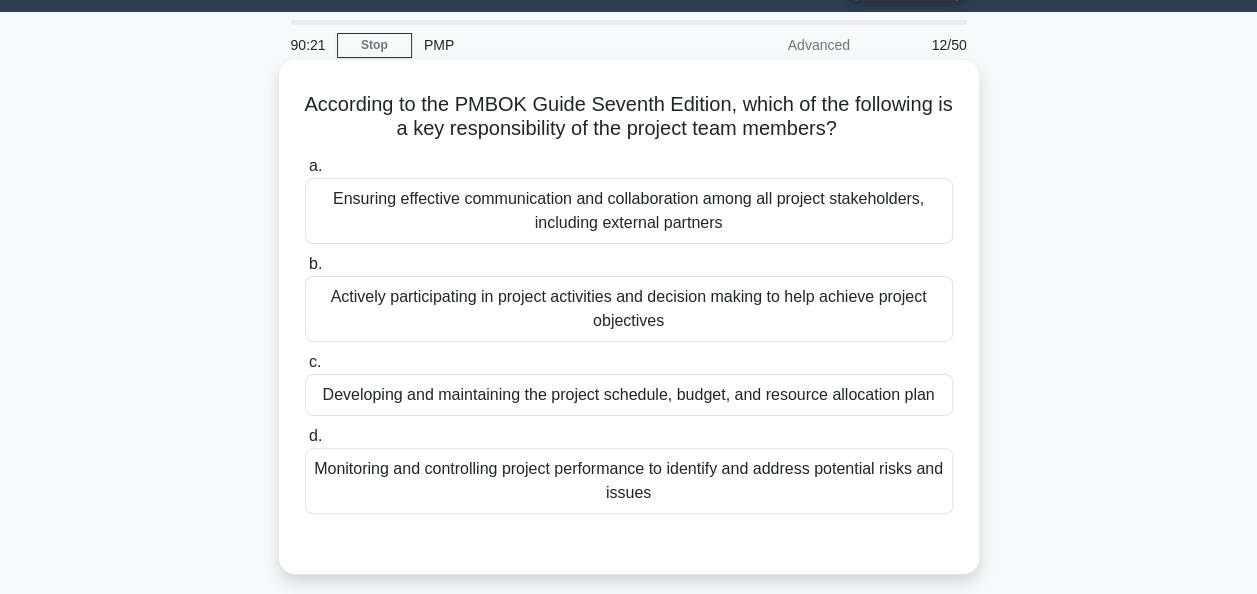 click on "Ensuring effective communication and collaboration among all project stakeholders, including external partners" at bounding box center (629, 211) 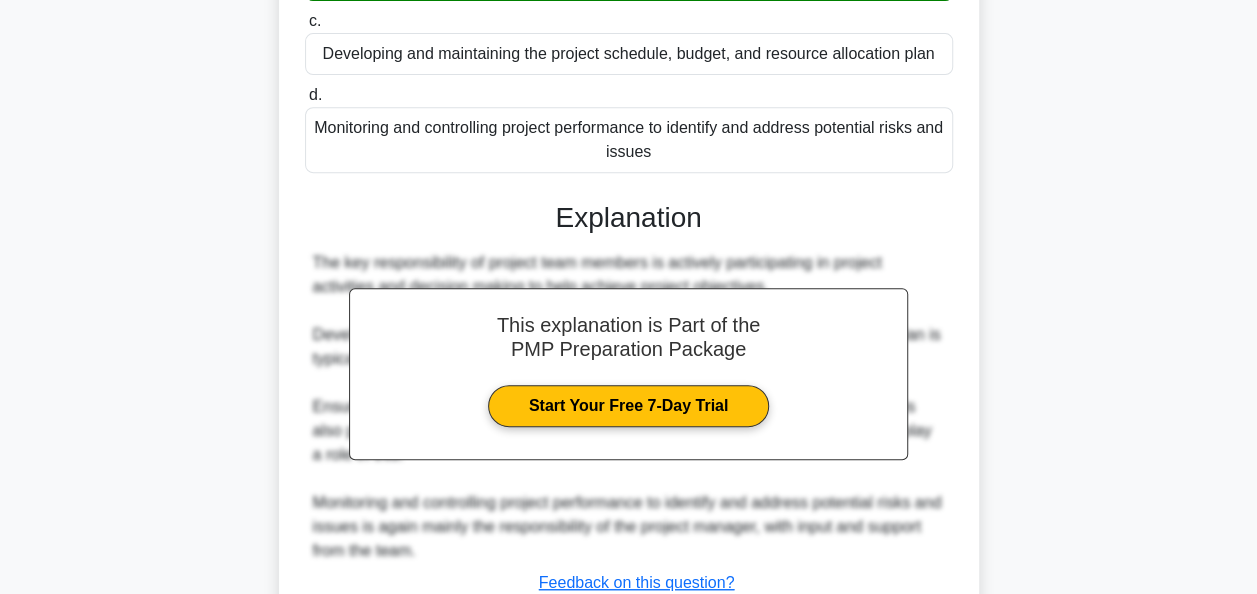 scroll, scrollTop: 143, scrollLeft: 0, axis: vertical 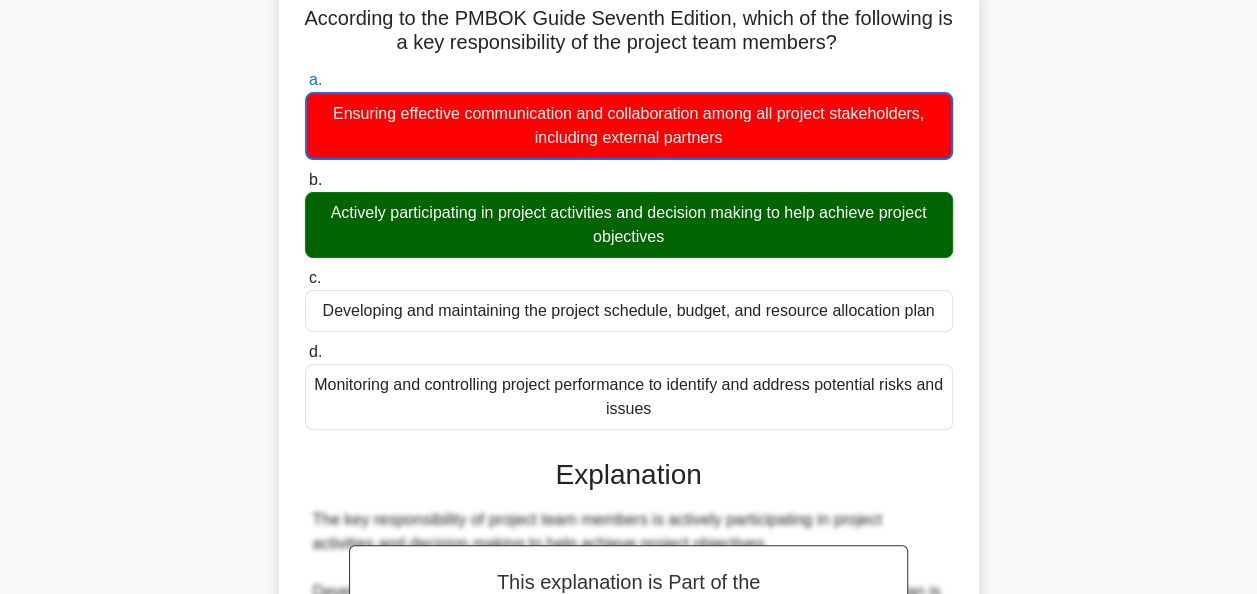click on "According to the PMBOK Guide Seventh Edition, which of the following is a key responsibility of the project team members?
.spinner_0XTQ{transform-origin:center;animation:spinner_y6GP .75s linear infinite}@keyframes spinner_y6GP{100%{transform:rotate(360deg)}}
a.
Ensuring effective communication and collaboration among all project stakeholders, including external partners" at bounding box center (629, 480) 